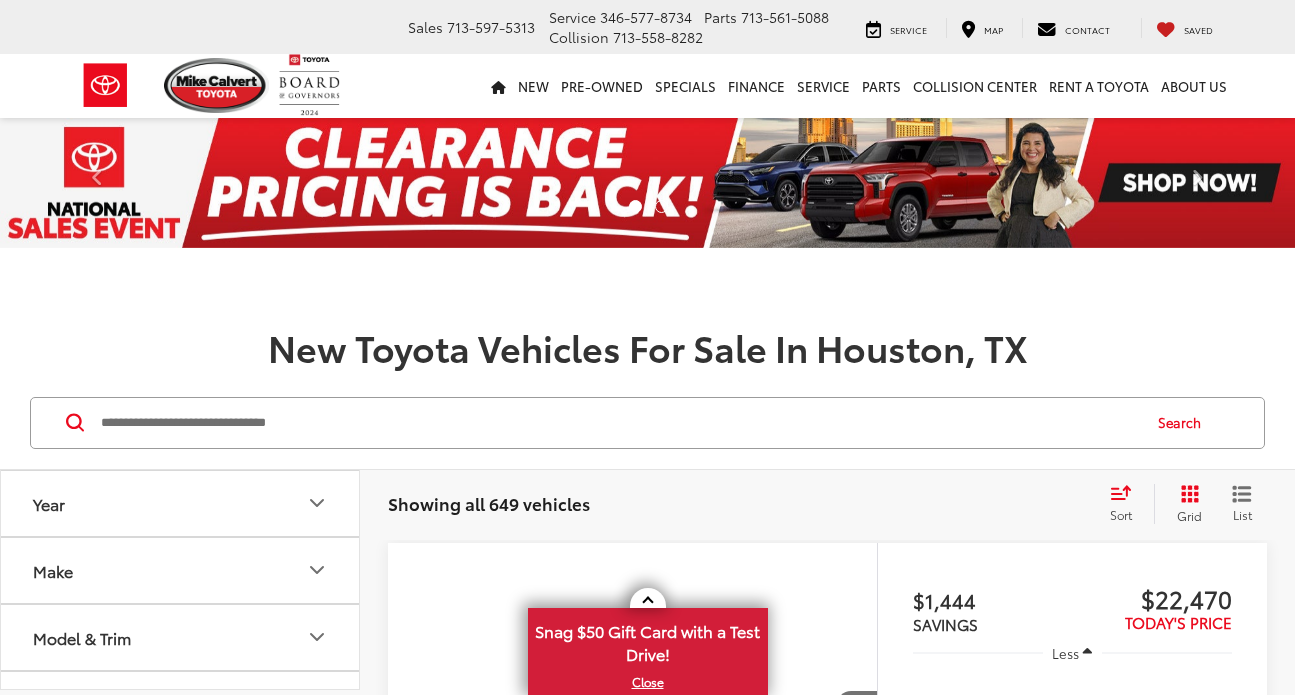 scroll, scrollTop: 0, scrollLeft: 0, axis: both 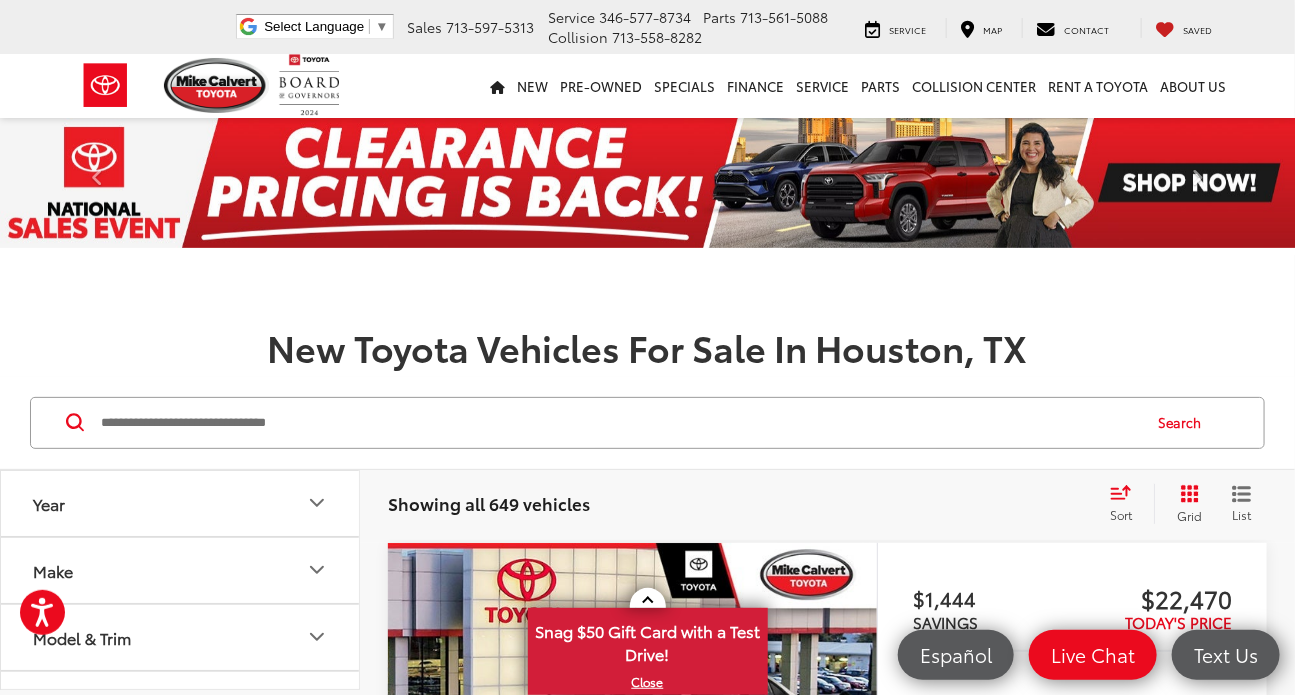 click at bounding box center (619, 423) 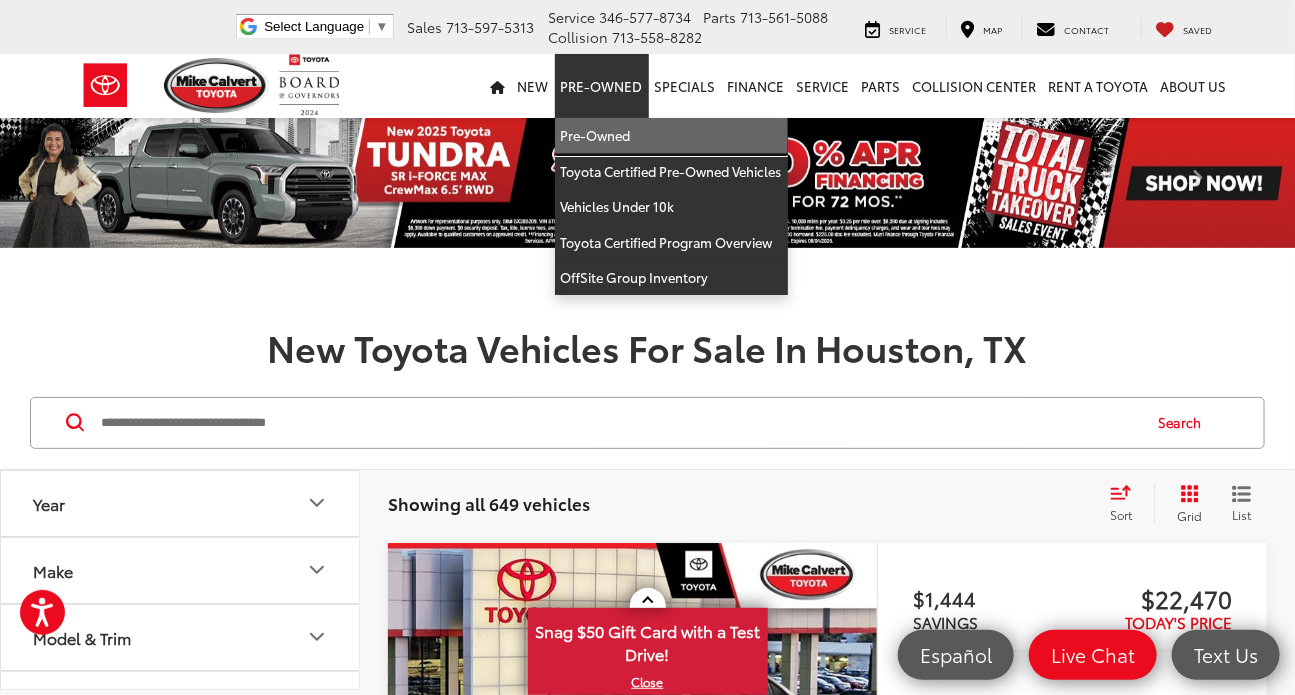 click on "Pre-Owned" at bounding box center [671, 136] 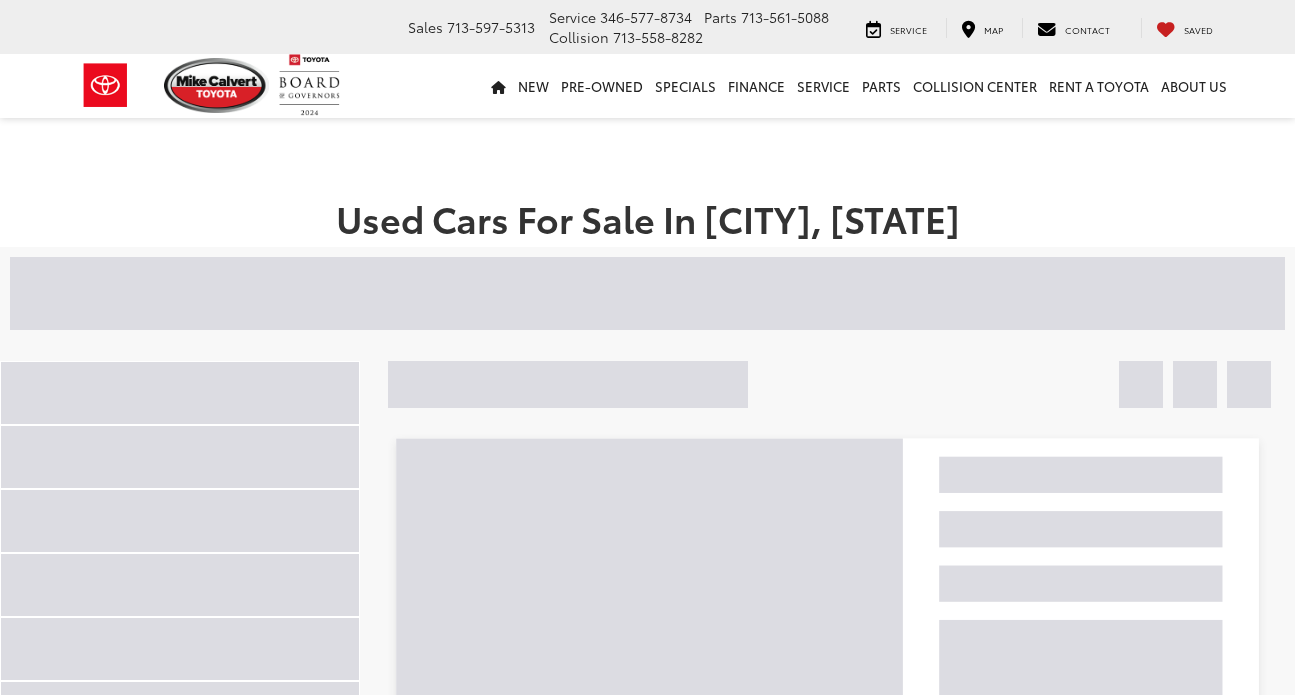 scroll, scrollTop: 0, scrollLeft: 0, axis: both 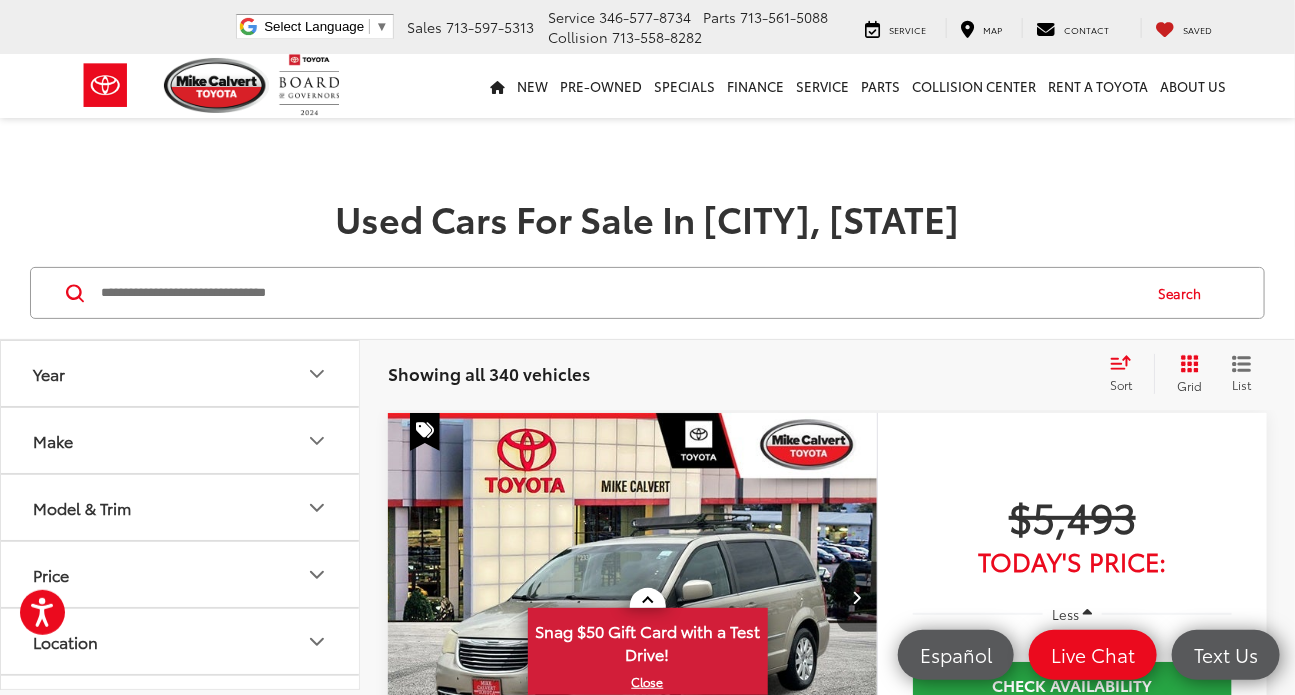 click at bounding box center [619, 293] 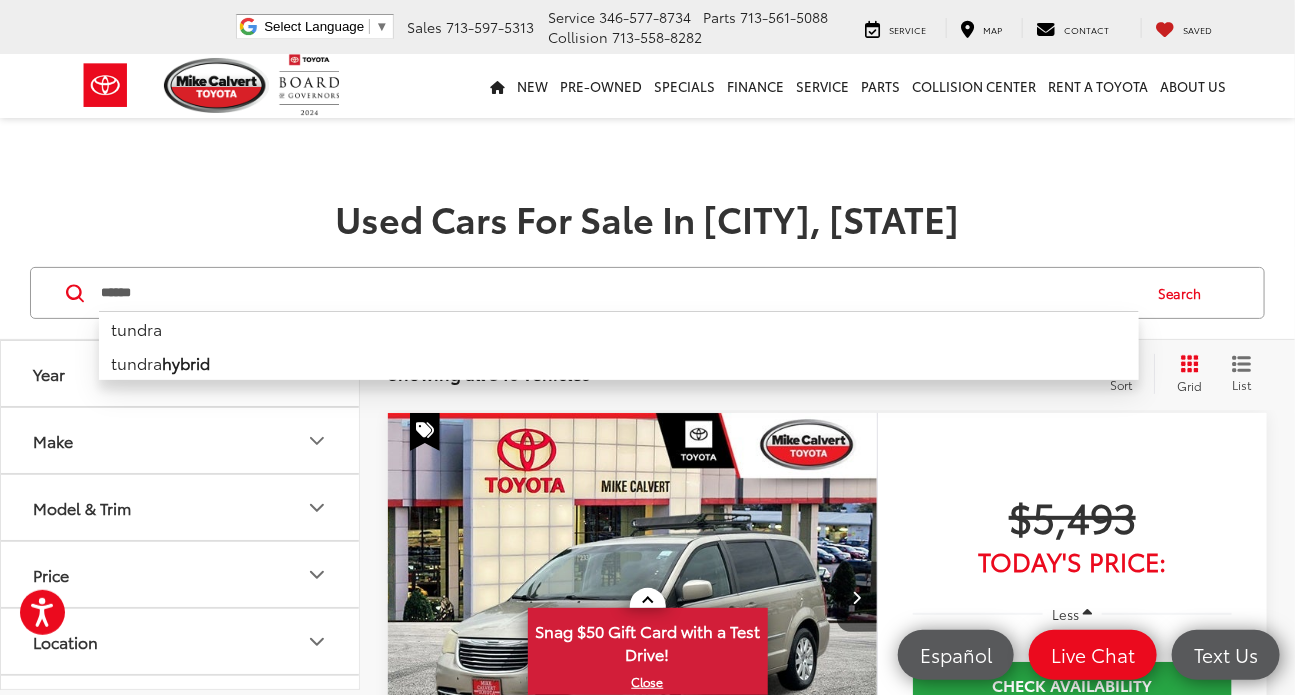 type on "******" 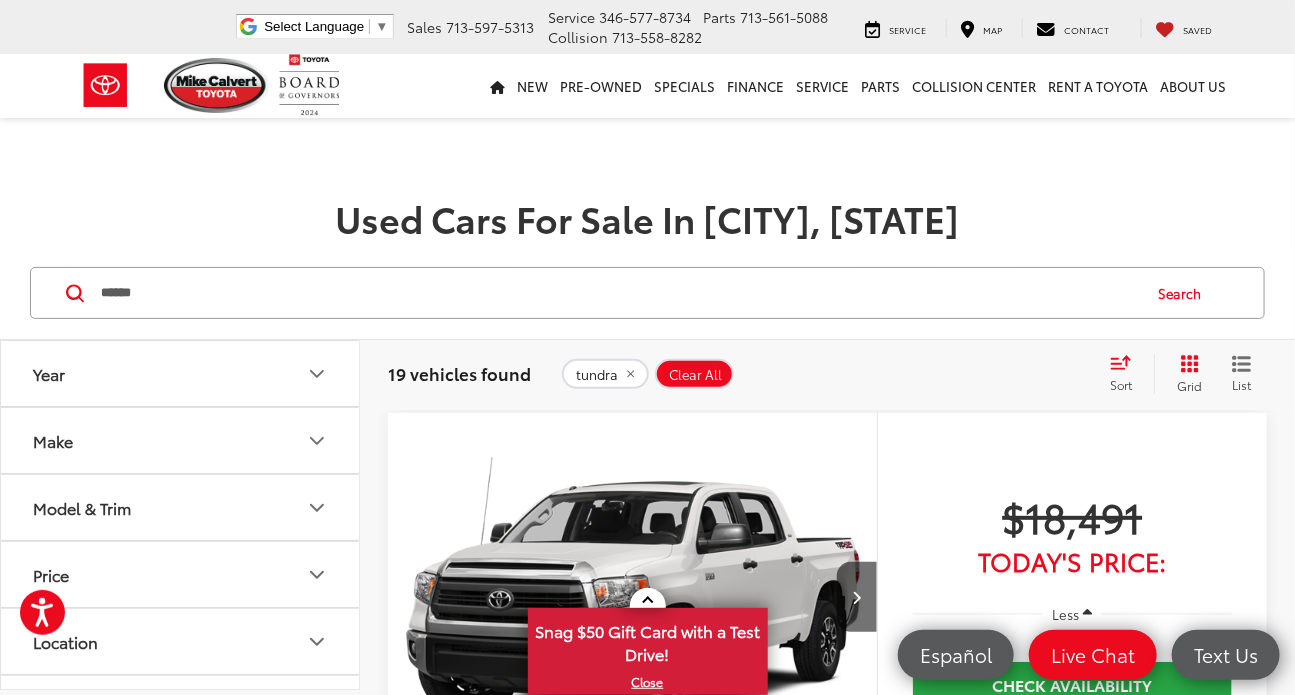 click 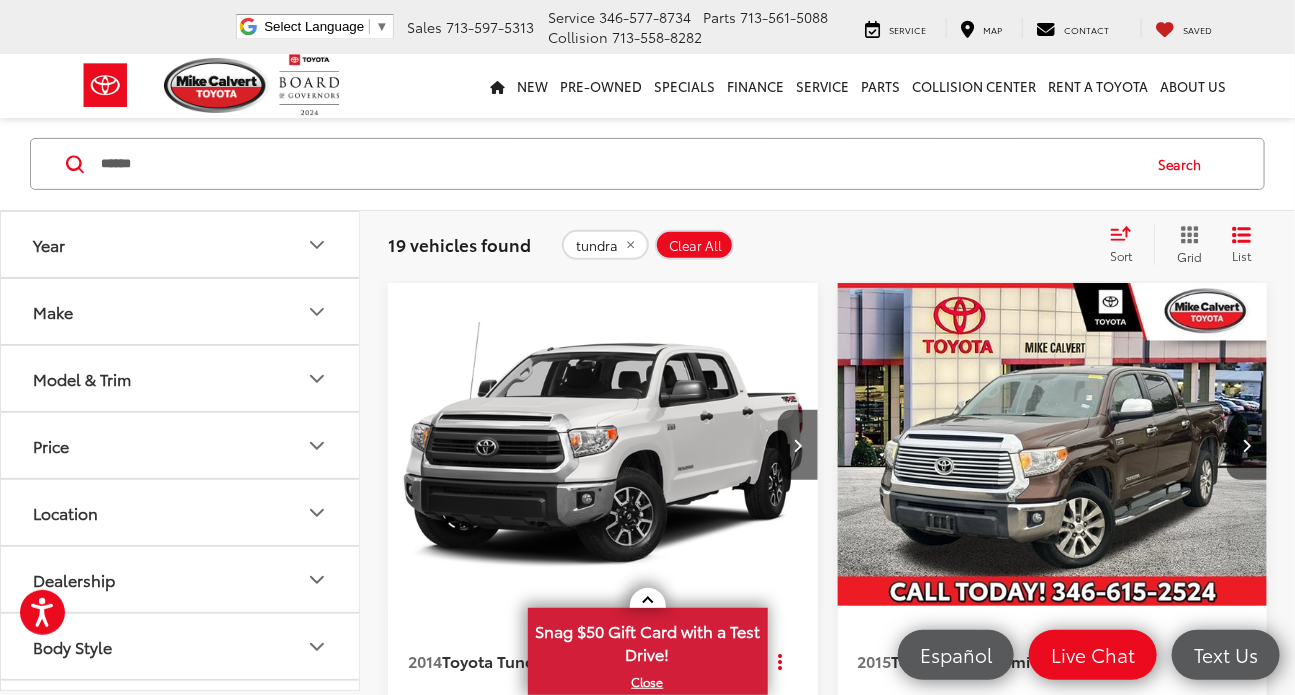 scroll, scrollTop: 90, scrollLeft: 0, axis: vertical 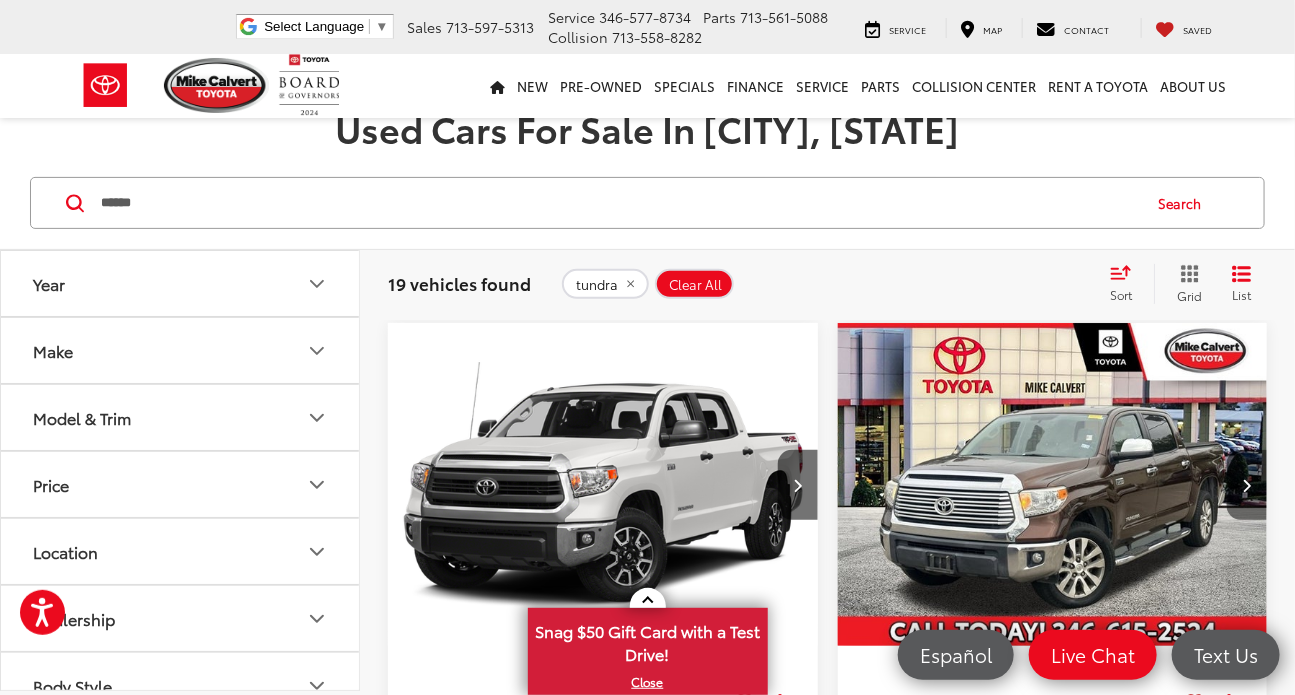 click at bounding box center [1247, 485] 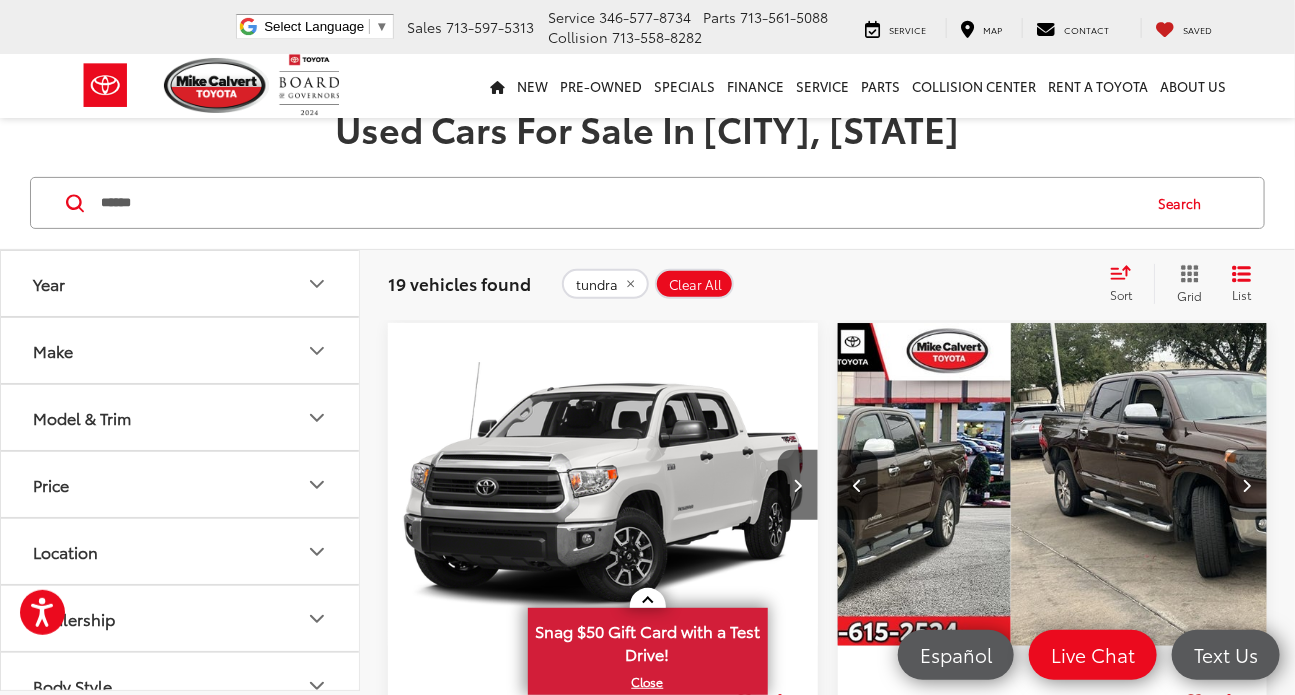 scroll, scrollTop: 0, scrollLeft: 282, axis: horizontal 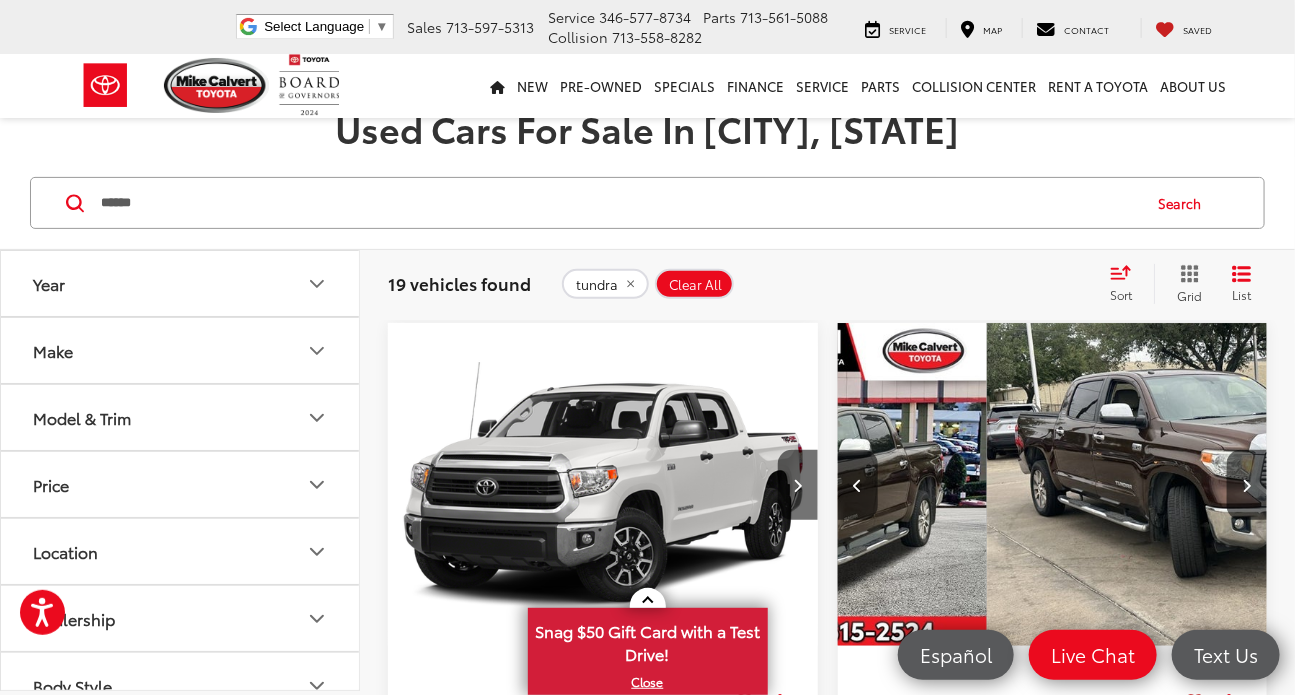 click at bounding box center (1203, 485) 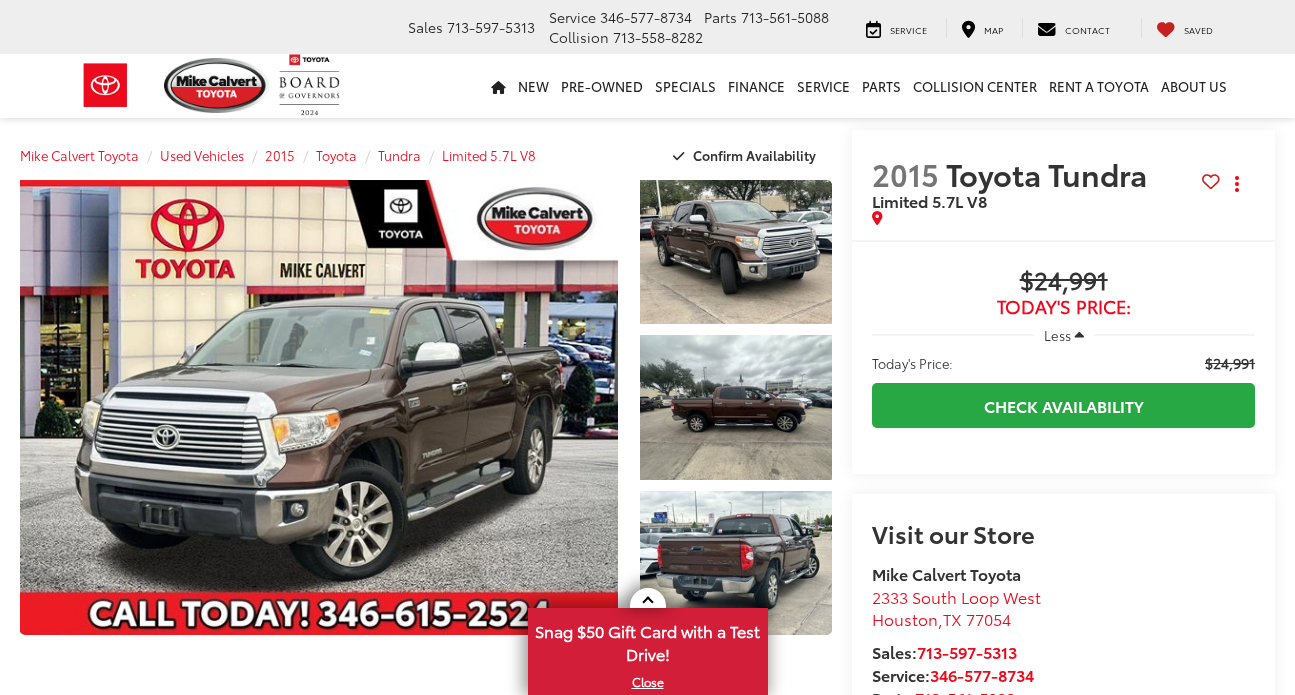 scroll, scrollTop: 0, scrollLeft: 0, axis: both 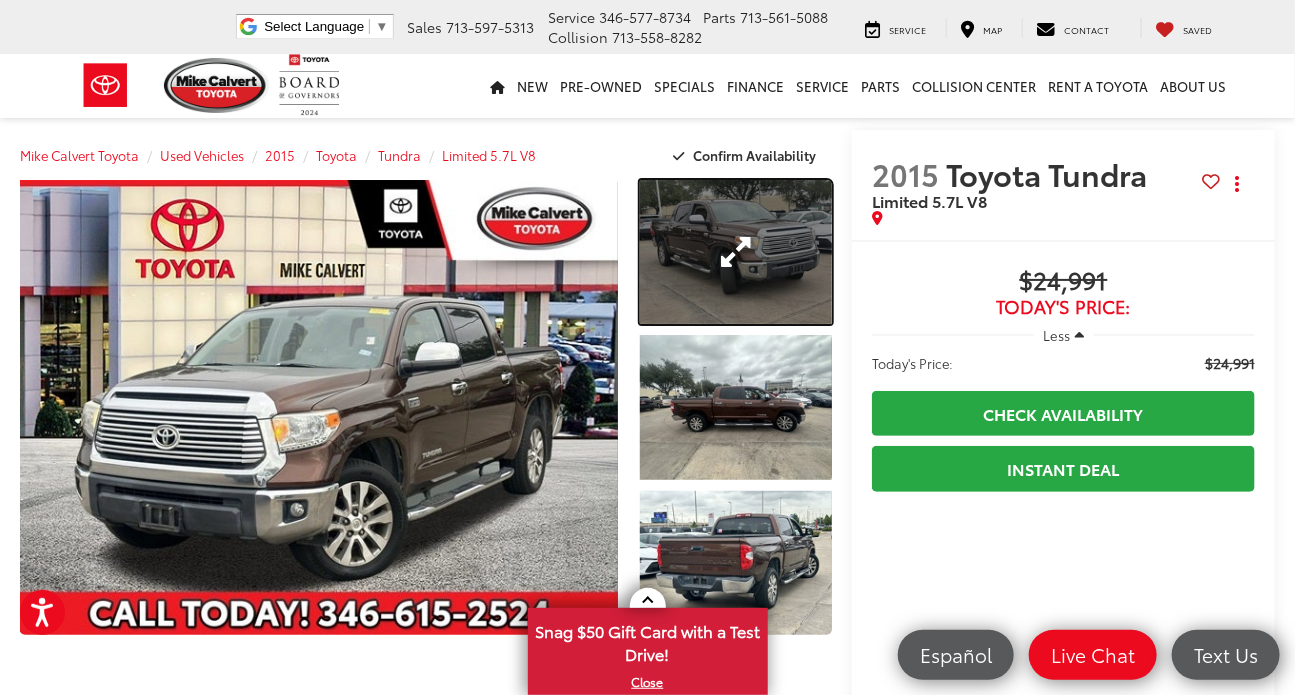 click at bounding box center (736, 252) 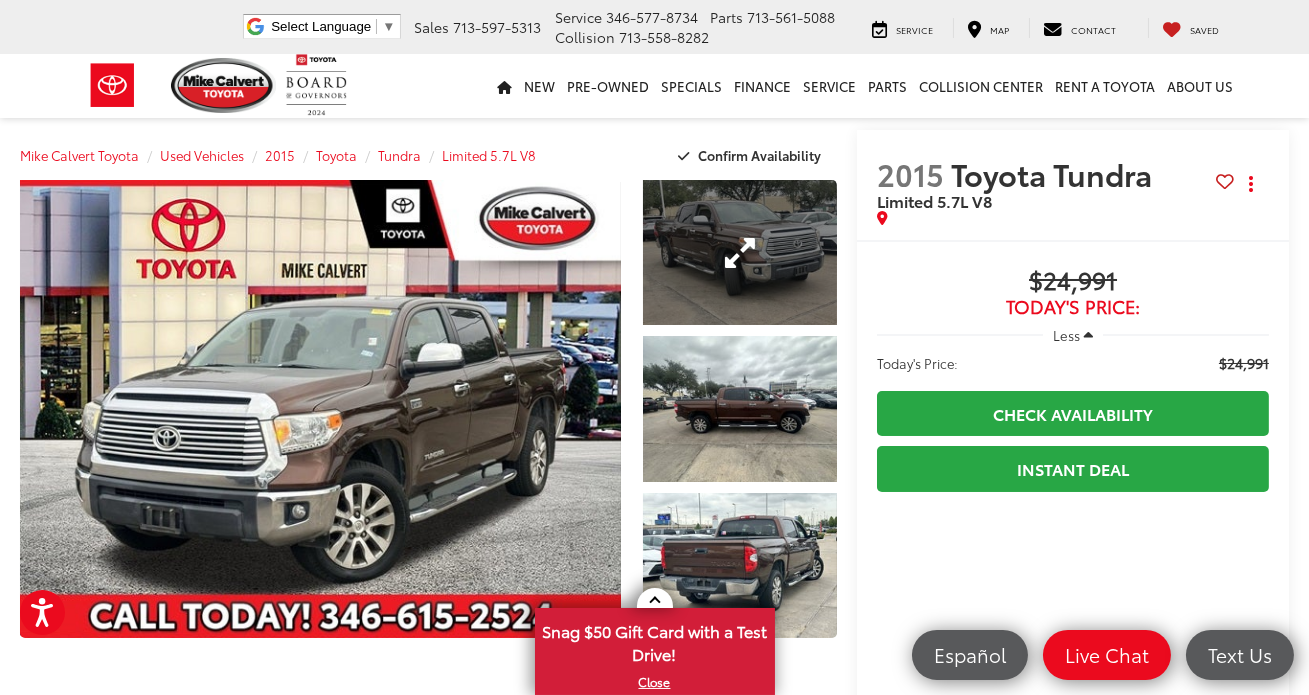 scroll, scrollTop: 0, scrollLeft: 91, axis: horizontal 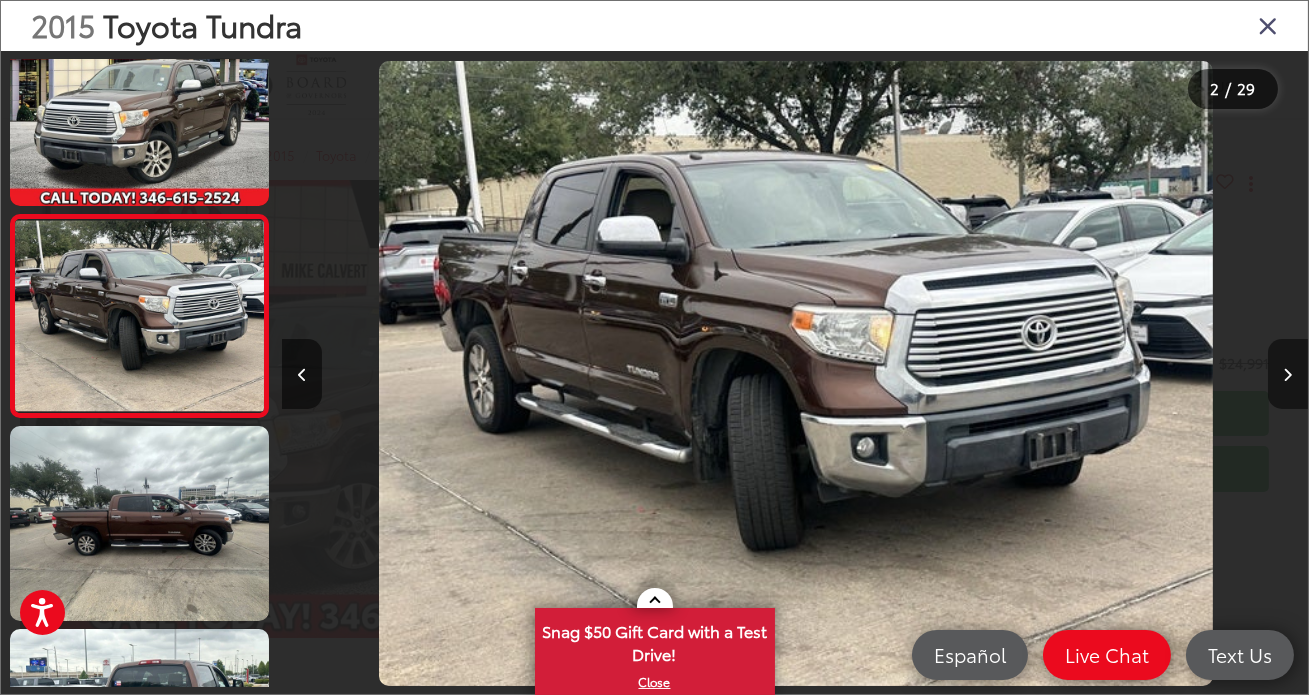 click at bounding box center [1288, 374] 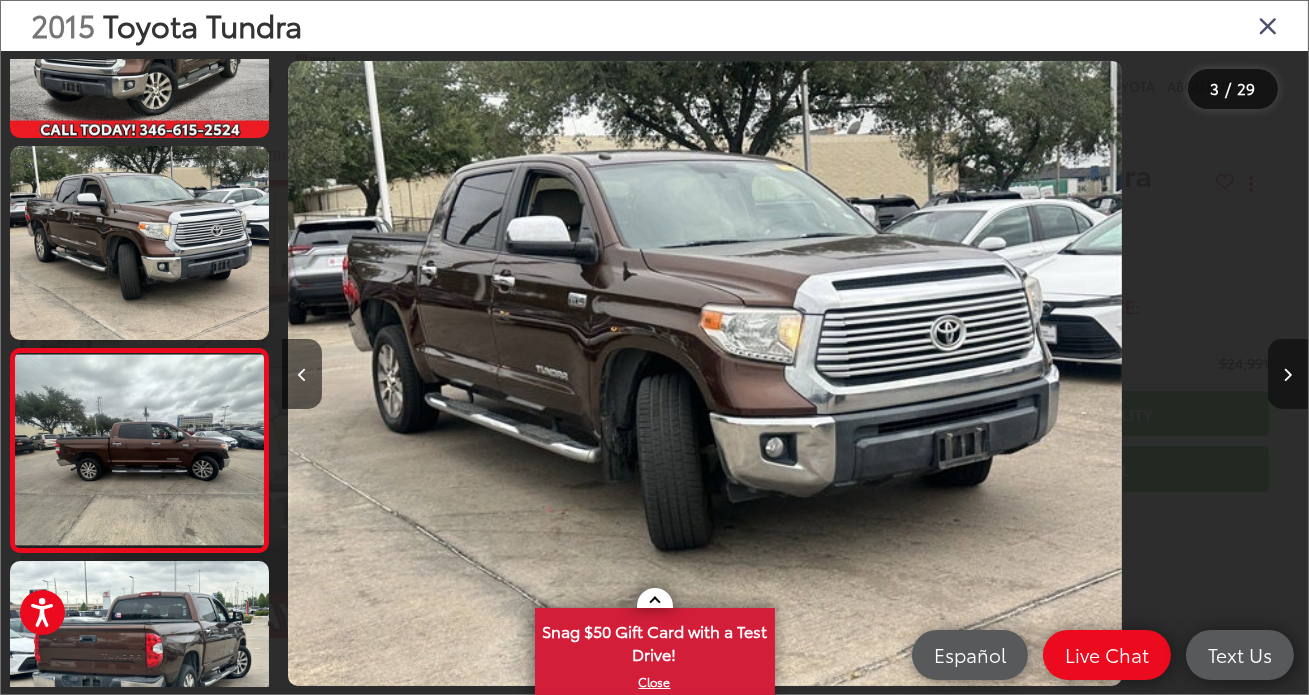 scroll, scrollTop: 245, scrollLeft: 0, axis: vertical 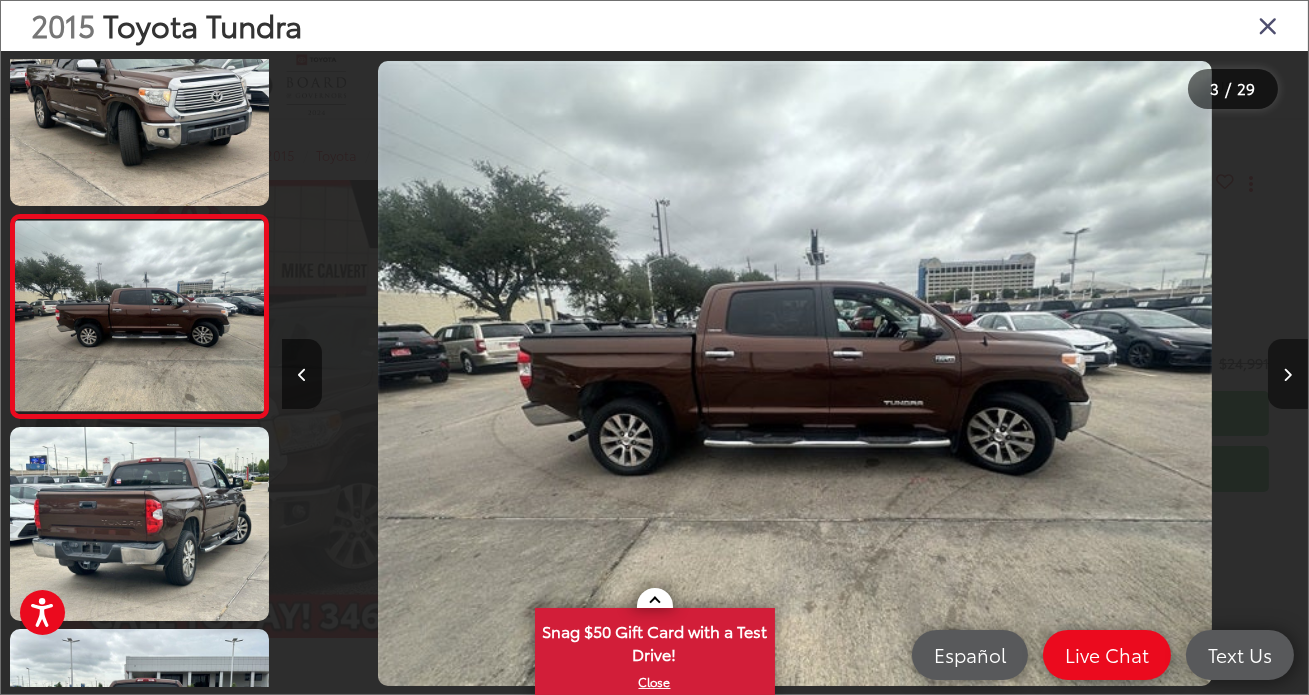 click at bounding box center [1288, 375] 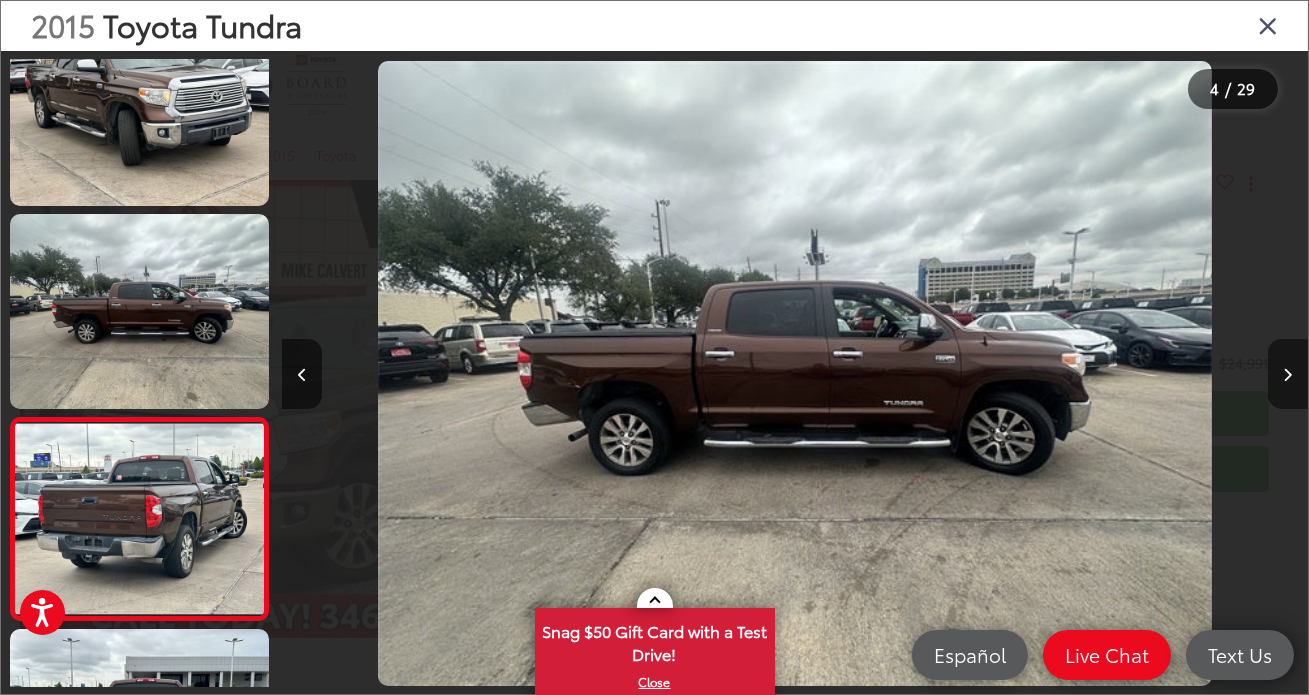 scroll, scrollTop: 0, scrollLeft: 2472, axis: horizontal 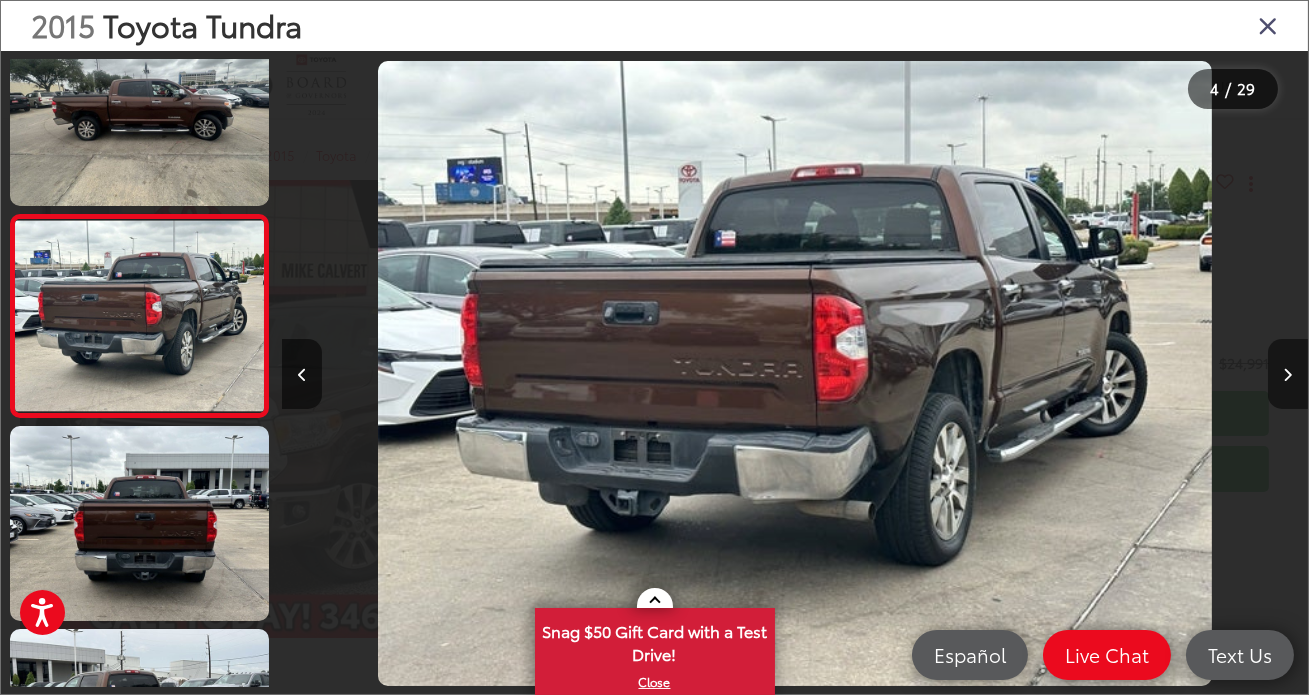click at bounding box center (1288, 375) 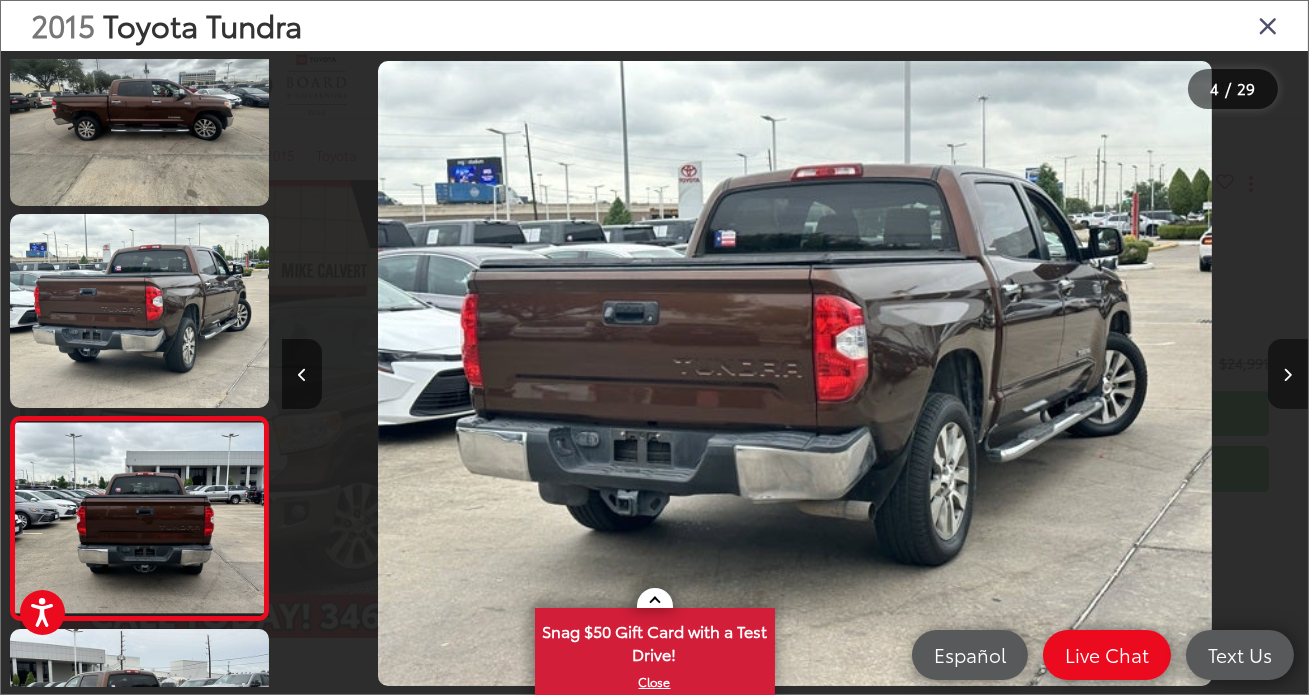 scroll, scrollTop: 0, scrollLeft: 3169, axis: horizontal 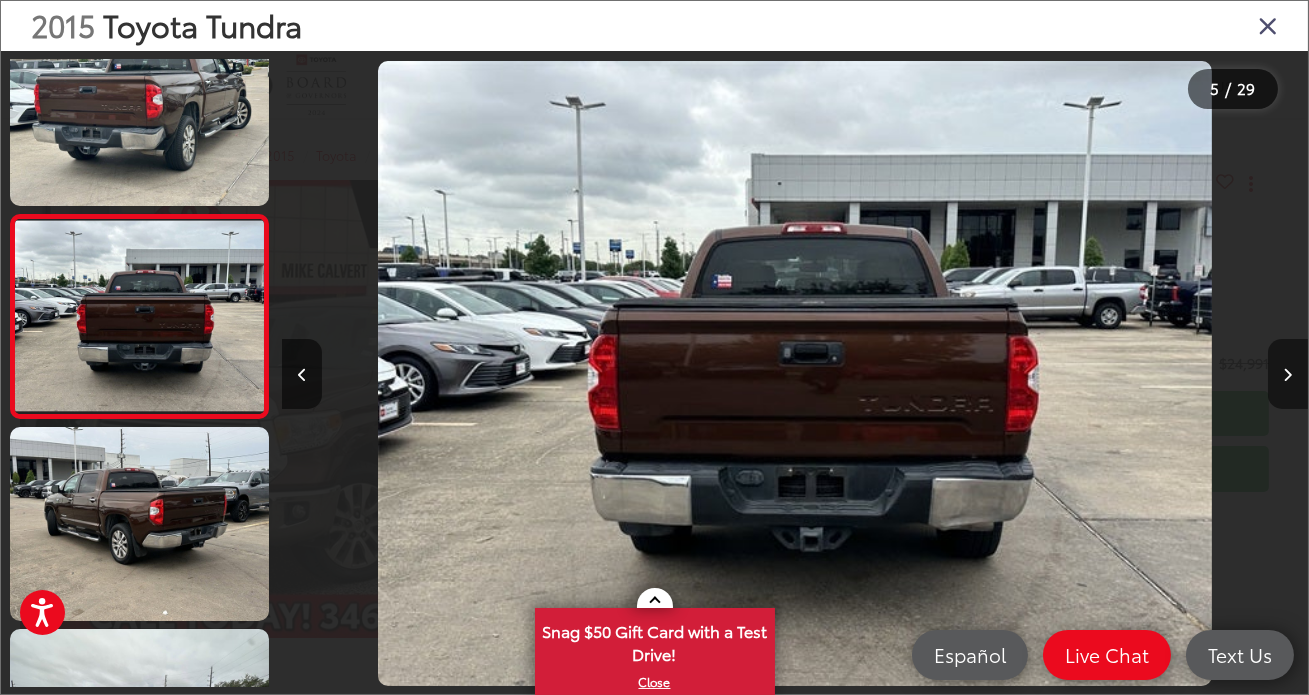click at bounding box center (1288, 375) 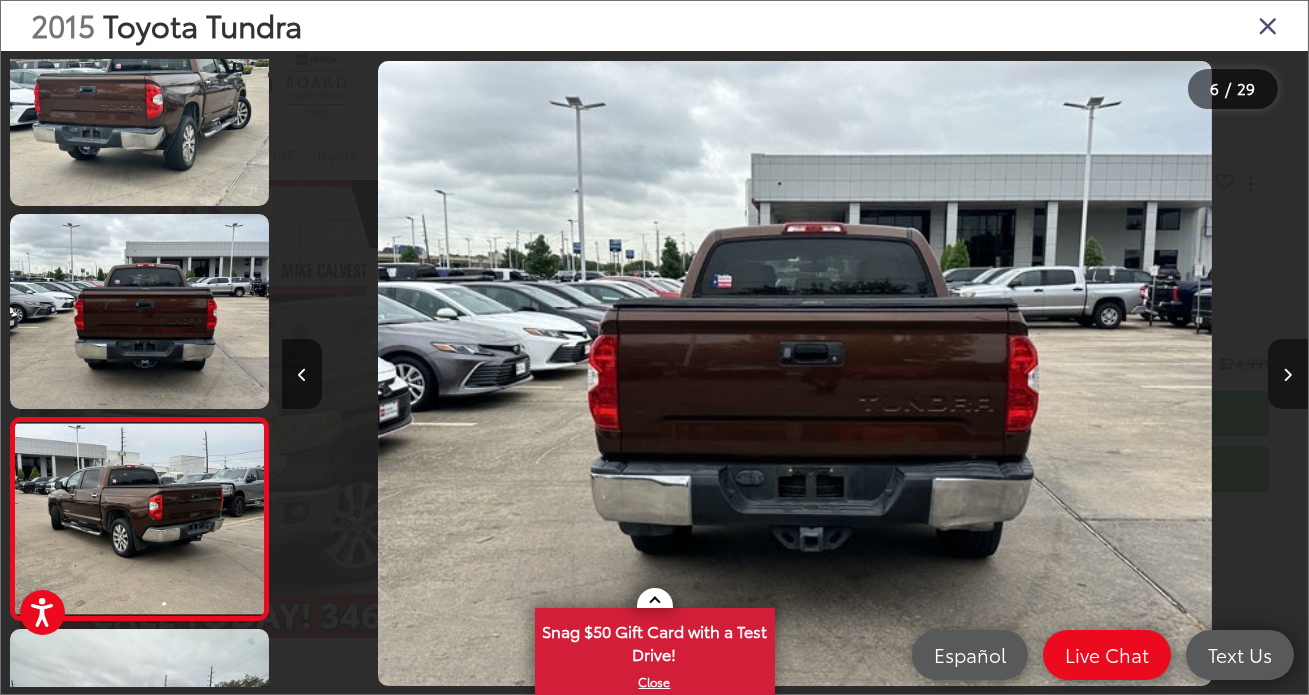scroll, scrollTop: 0, scrollLeft: 4424, axis: horizontal 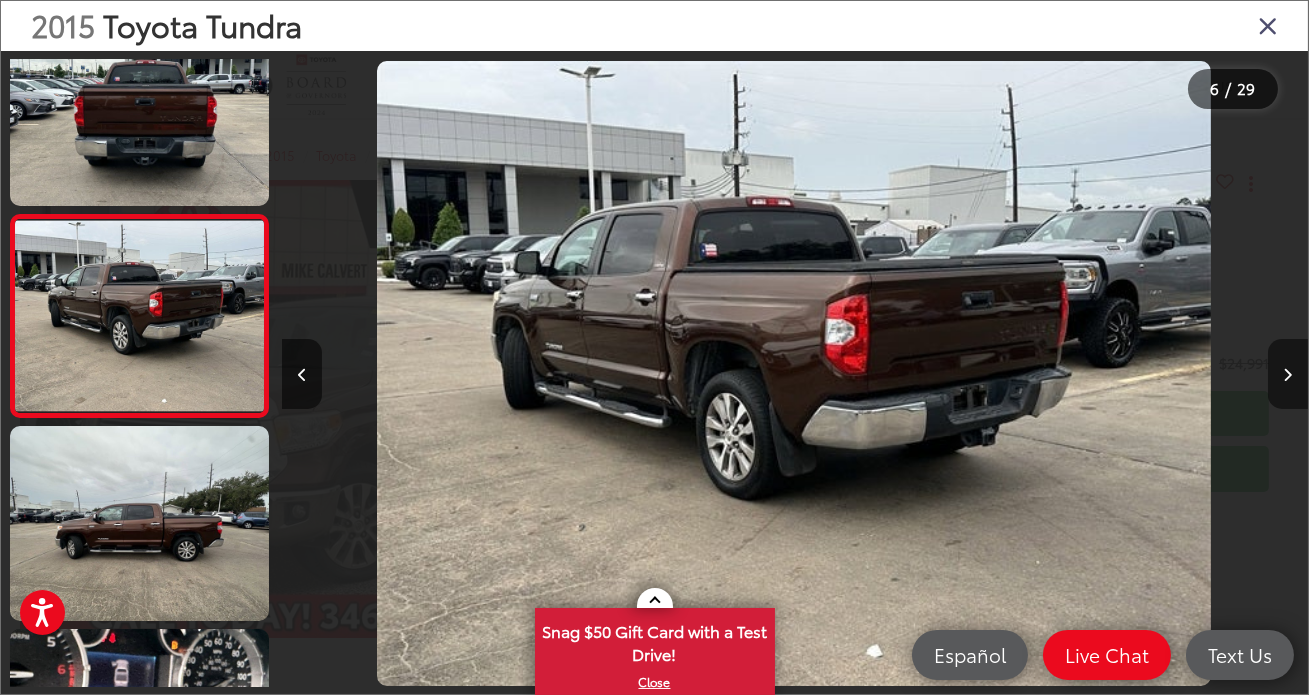click at bounding box center [1288, 375] 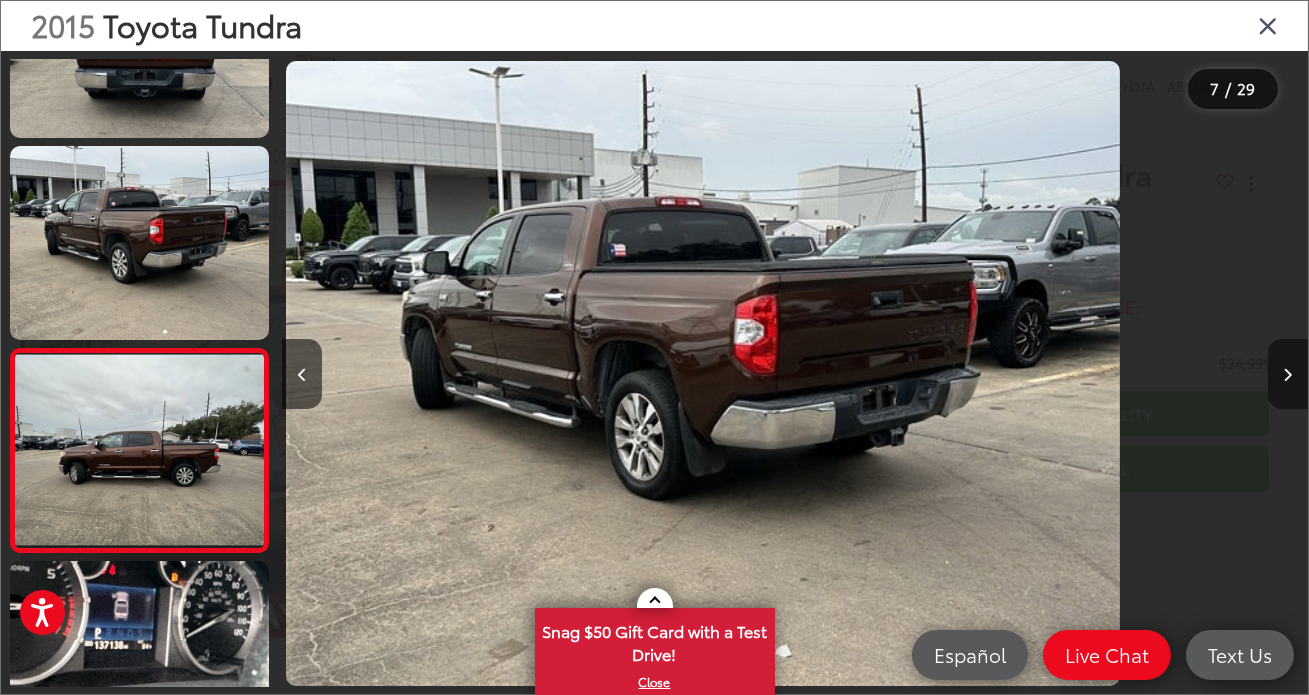 scroll, scrollTop: 1055, scrollLeft: 0, axis: vertical 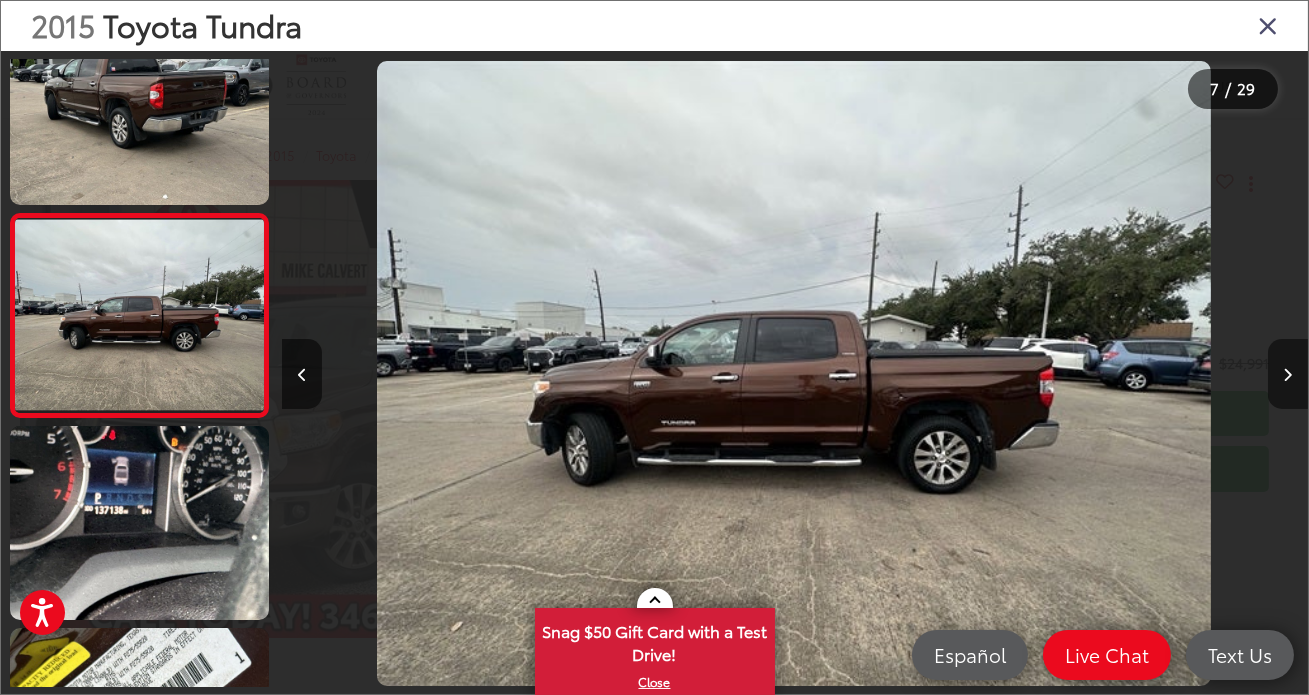 click at bounding box center [1288, 375] 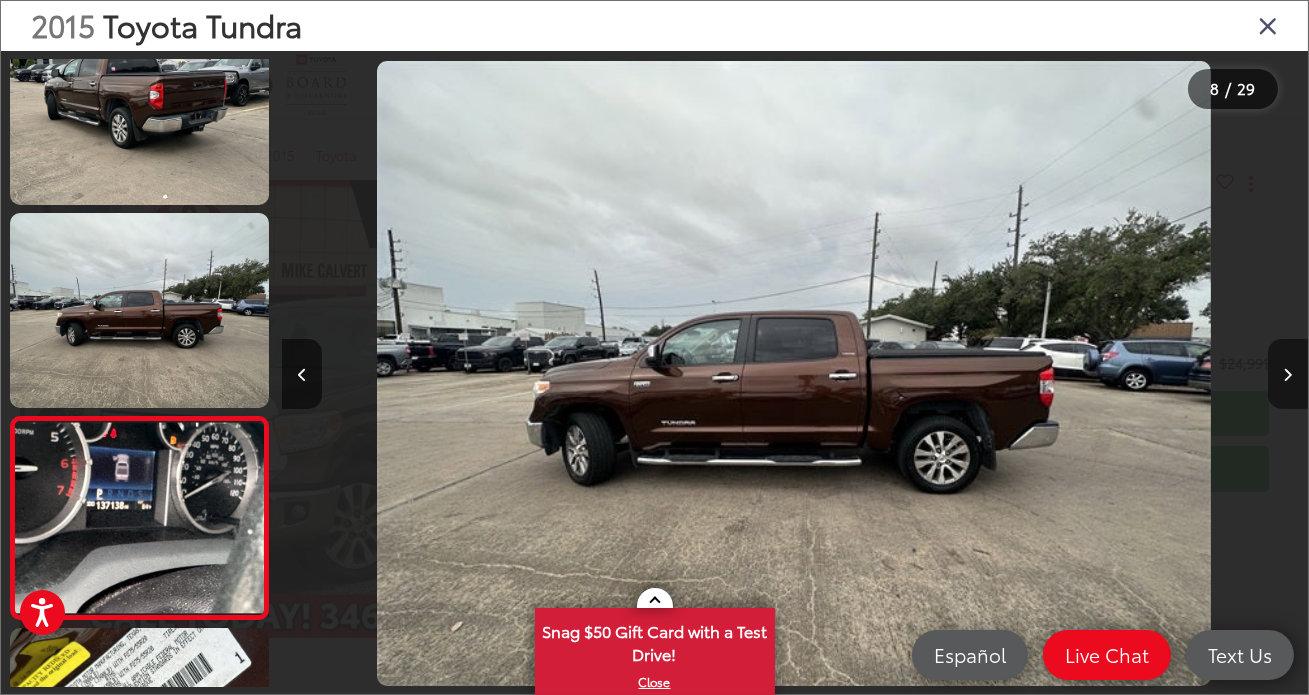 scroll, scrollTop: 0, scrollLeft: 6525, axis: horizontal 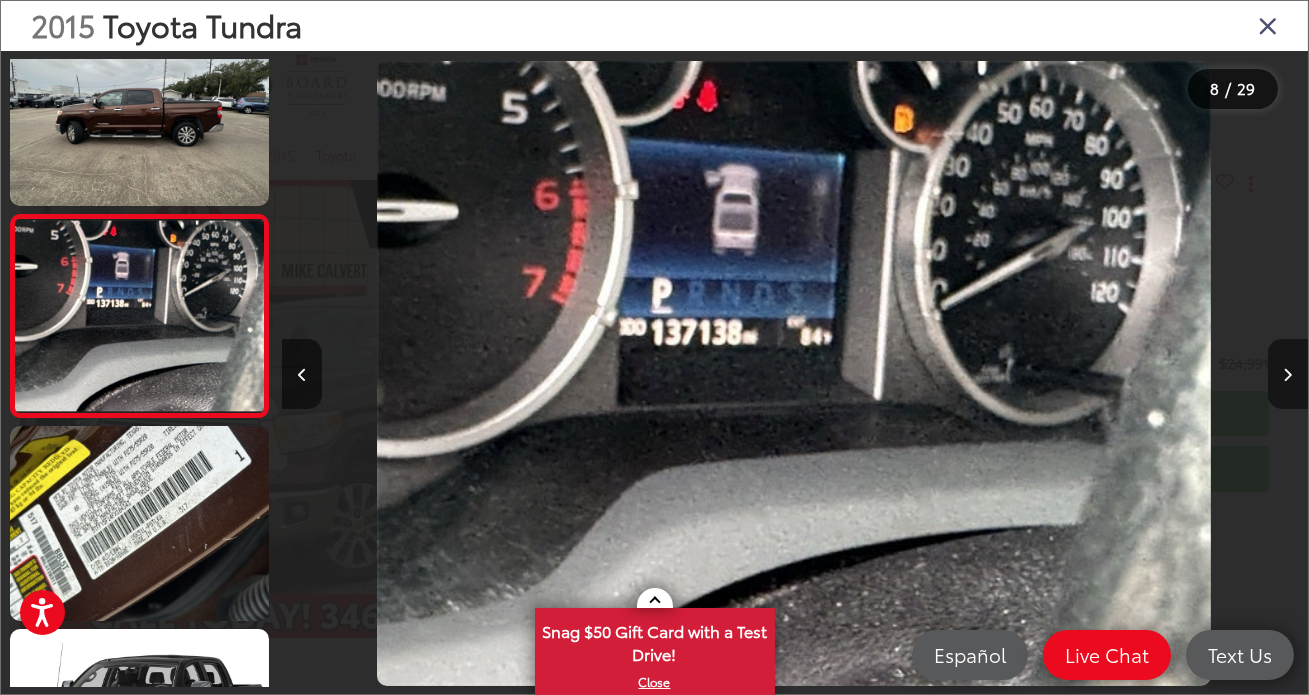 click at bounding box center (1288, 375) 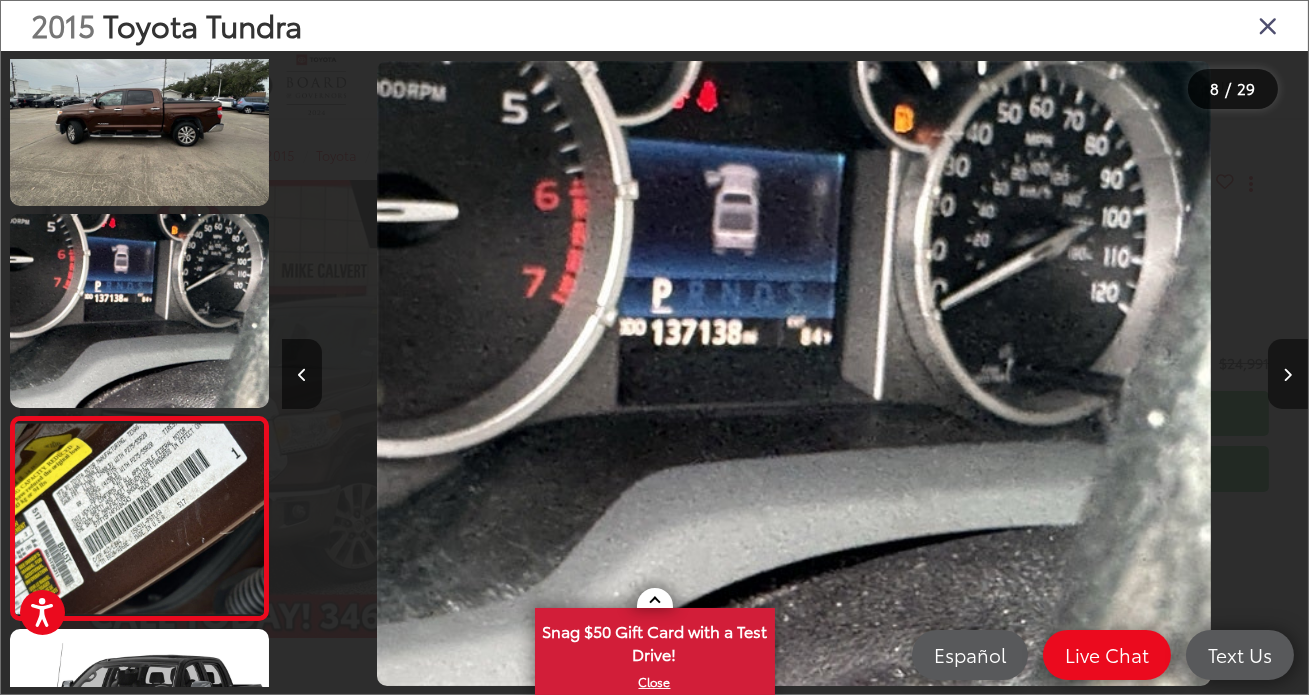 scroll, scrollTop: 0, scrollLeft: 7301, axis: horizontal 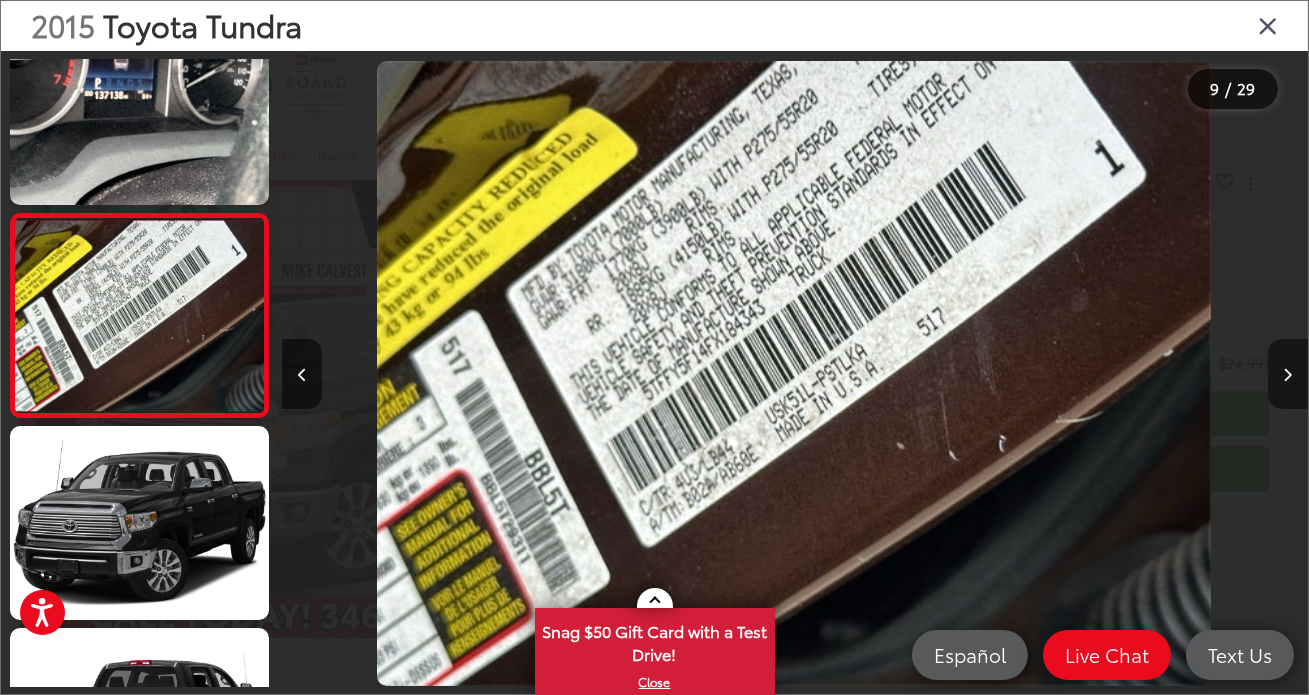 click at bounding box center (1288, 375) 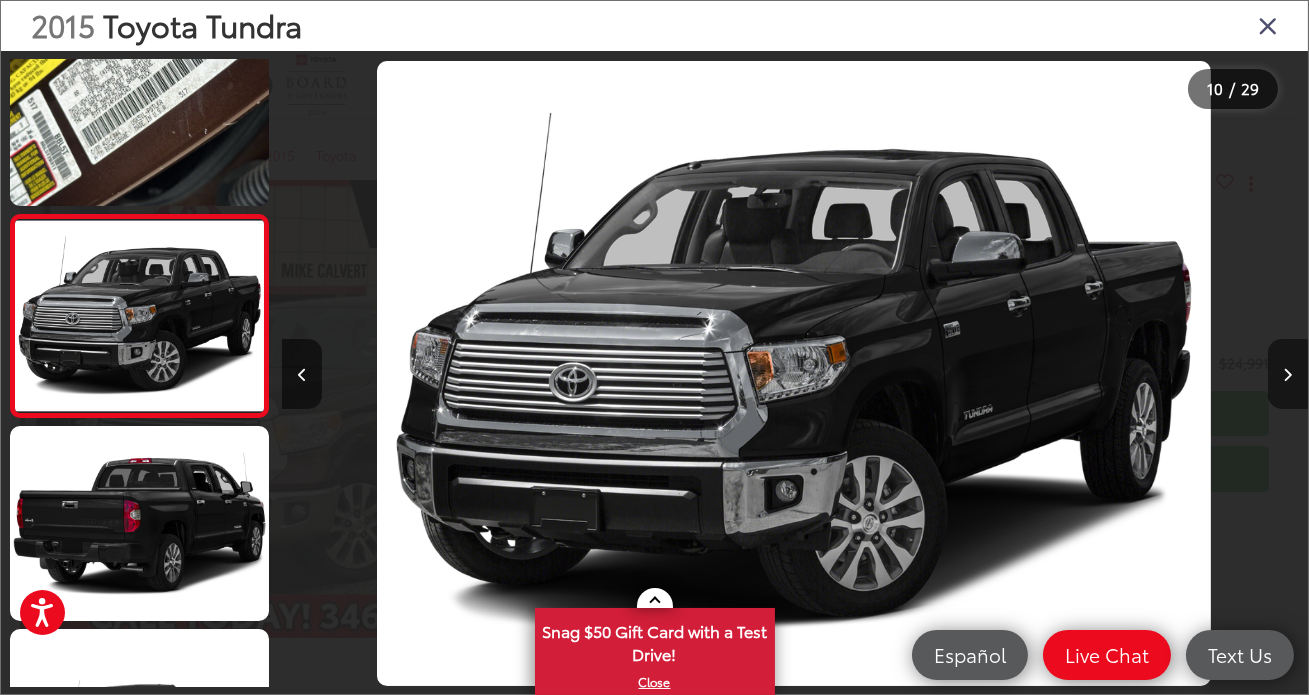 click at bounding box center (1288, 375) 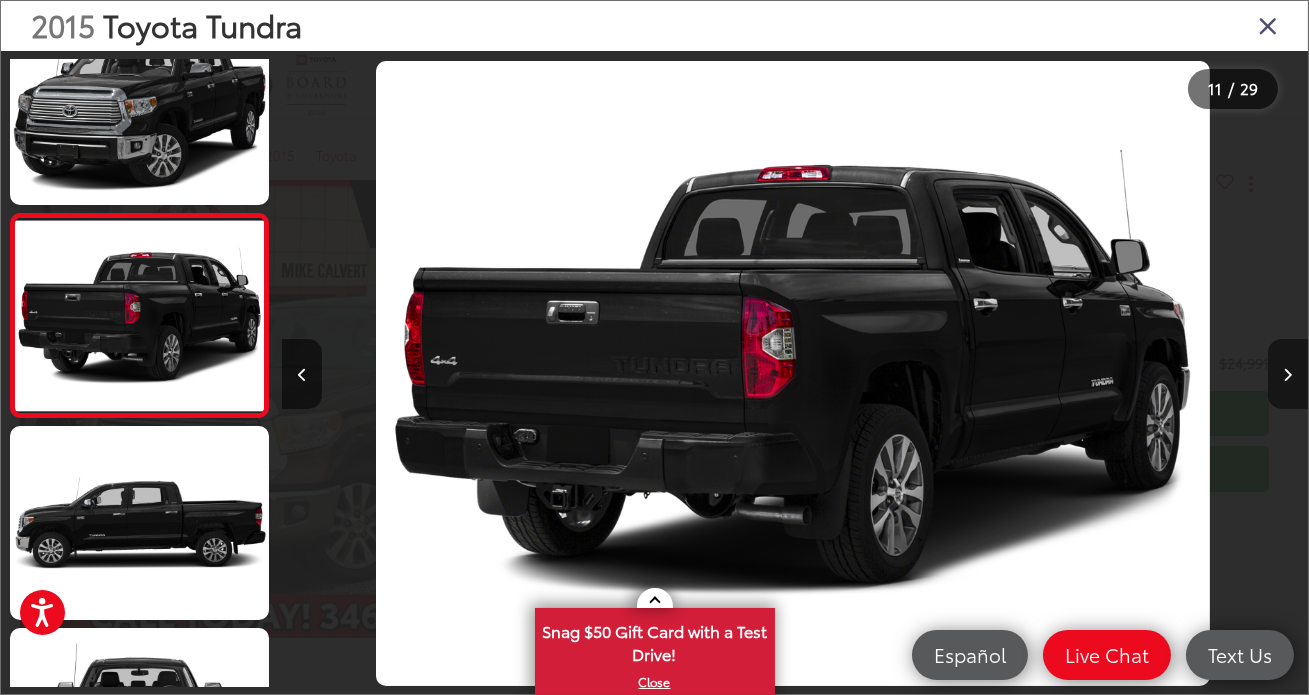 click at bounding box center (1288, 375) 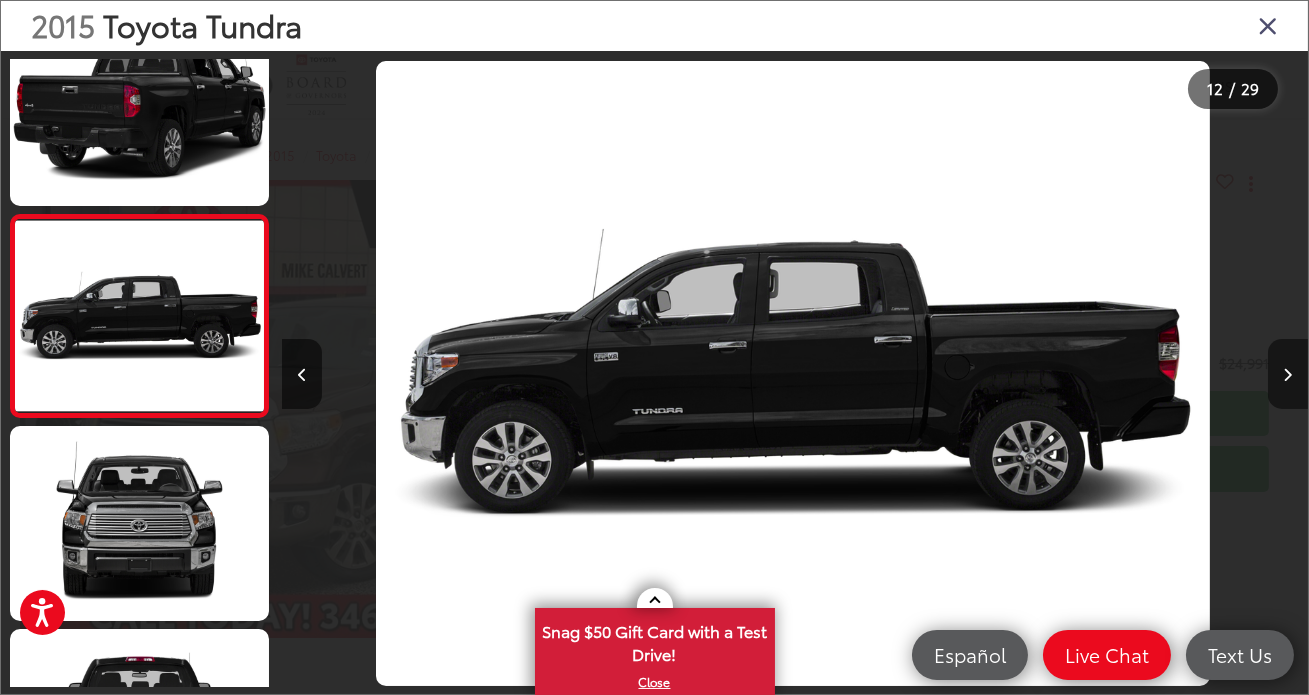 click at bounding box center (1288, 375) 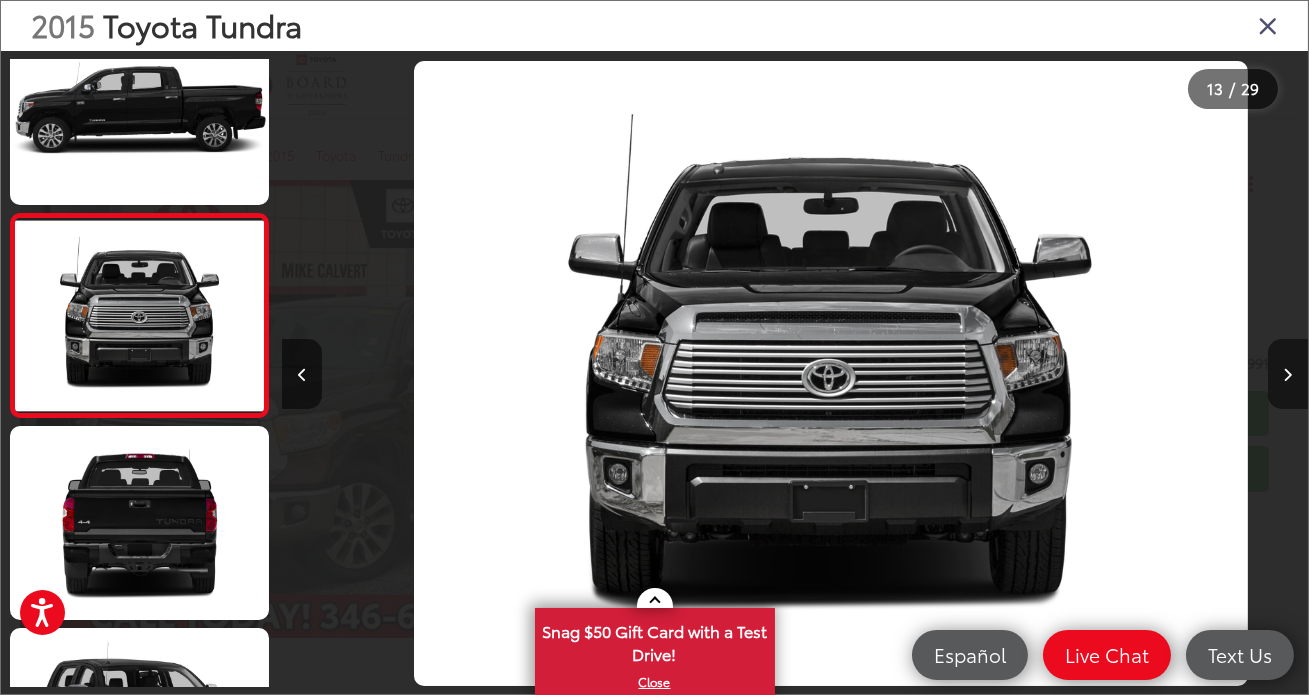 click at bounding box center [1288, 375] 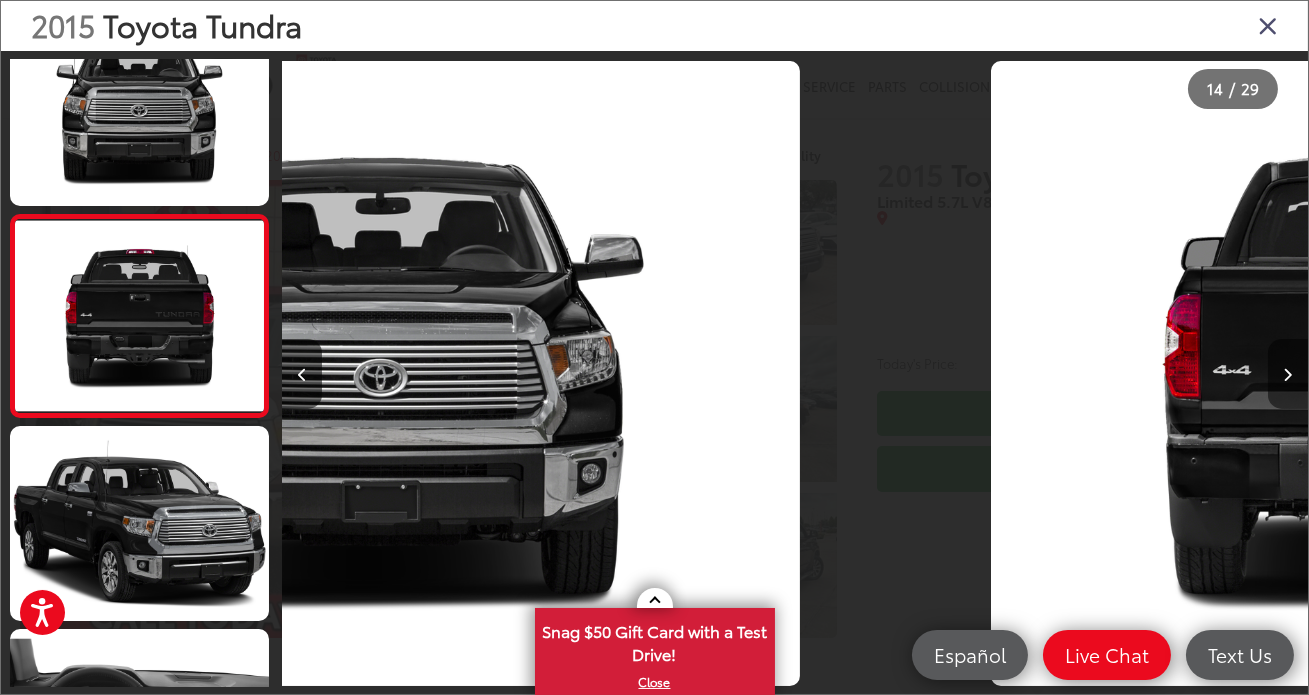 click at bounding box center (1288, 375) 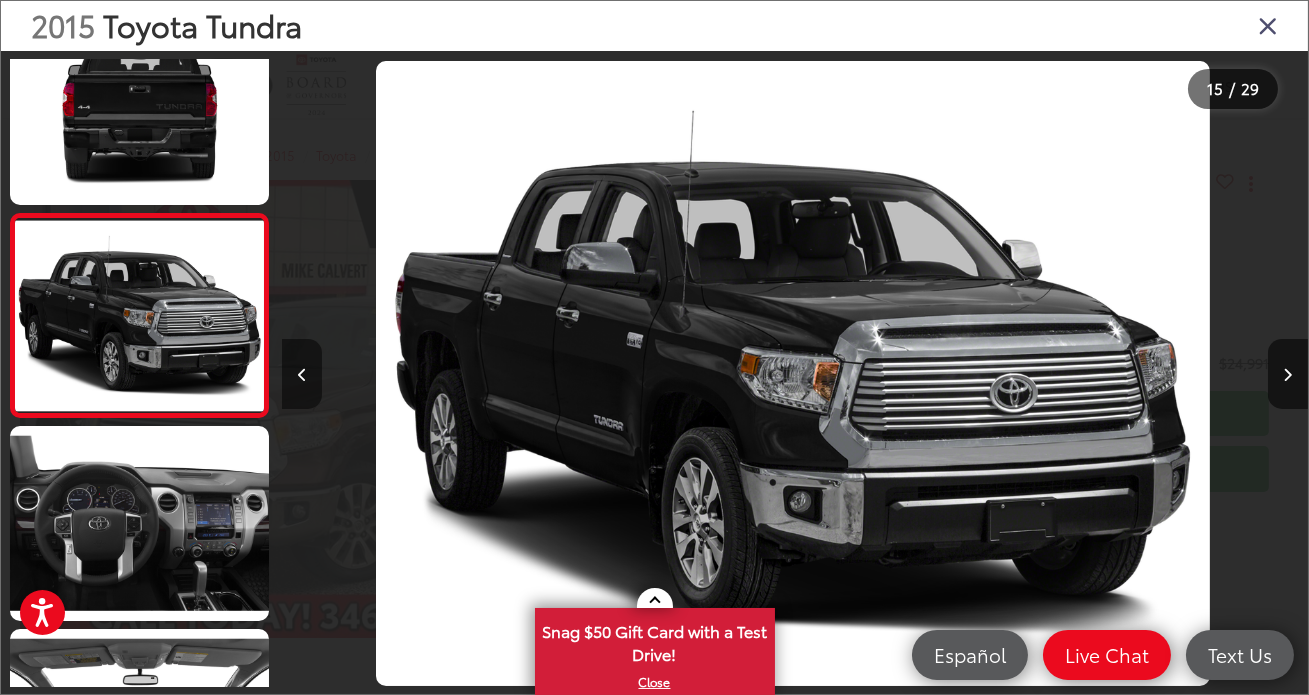 click at bounding box center (302, 375) 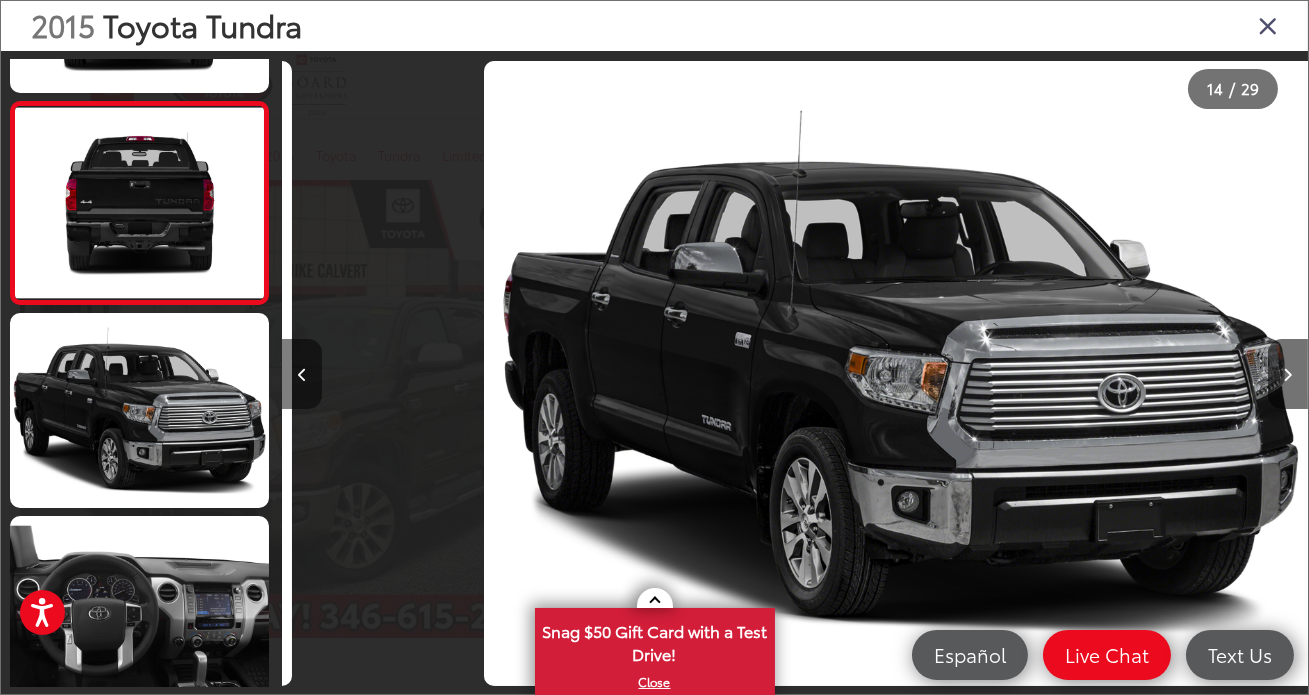 click at bounding box center [302, 375] 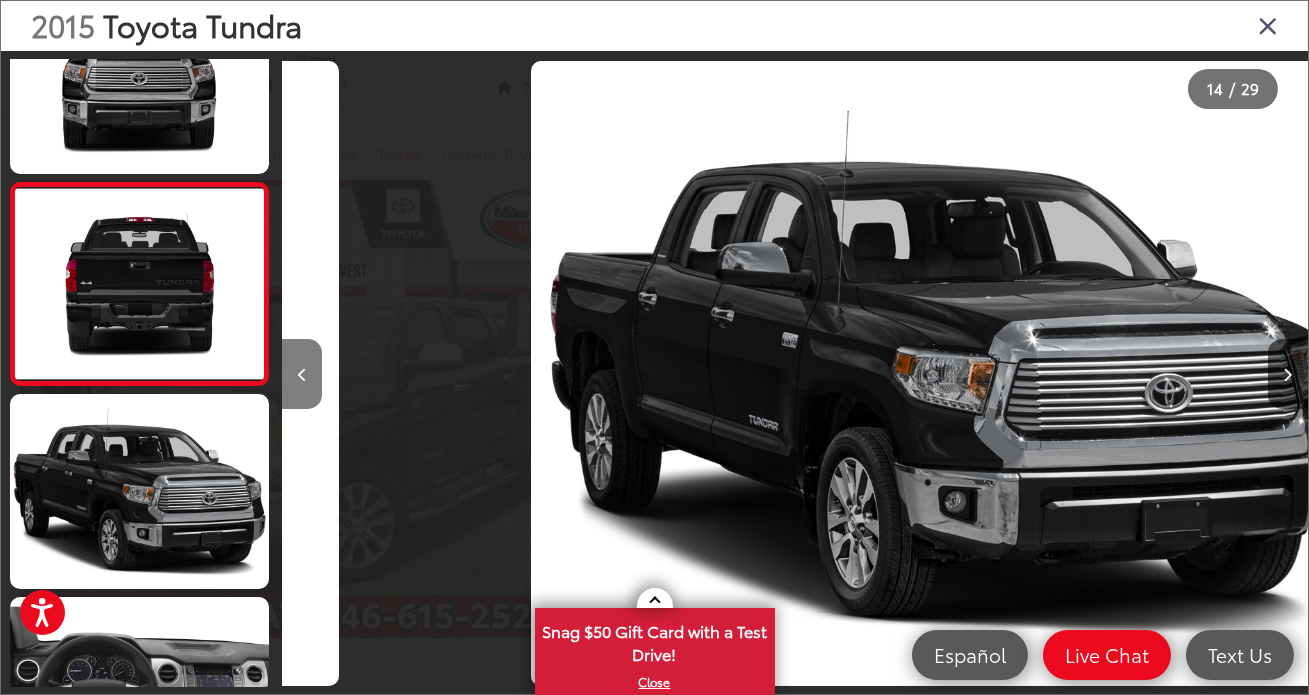 click at bounding box center [302, 375] 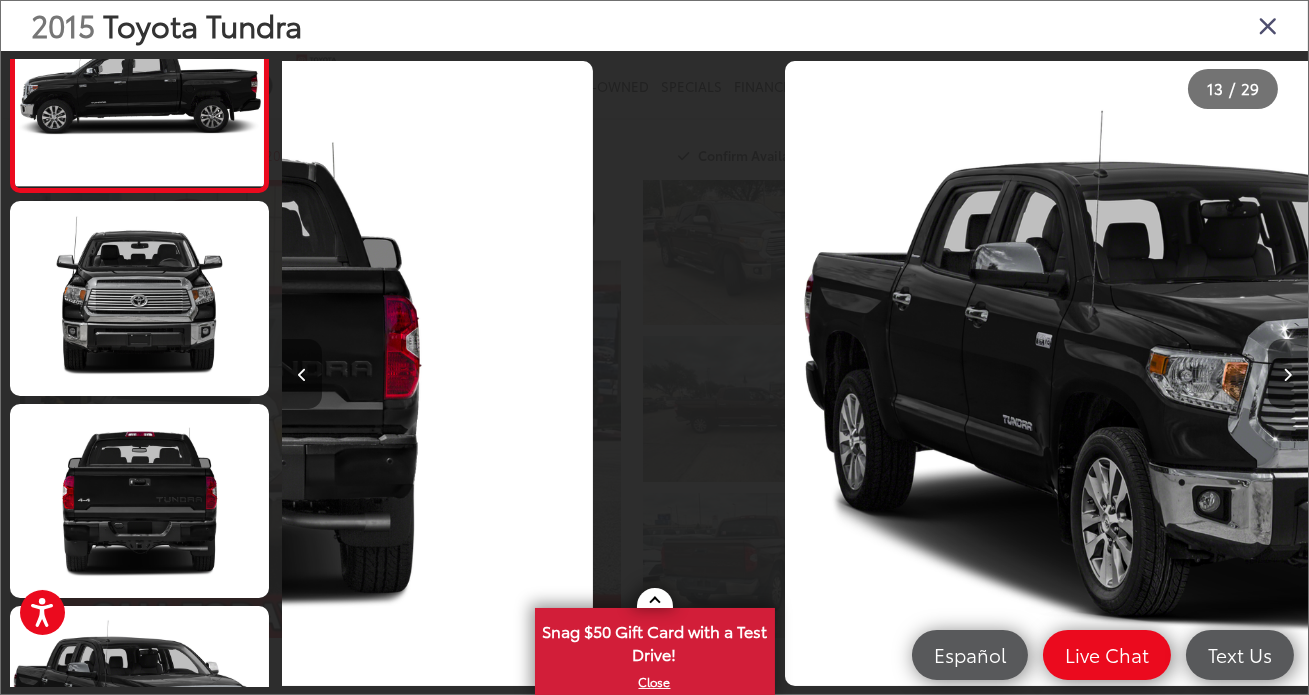 click at bounding box center (302, 375) 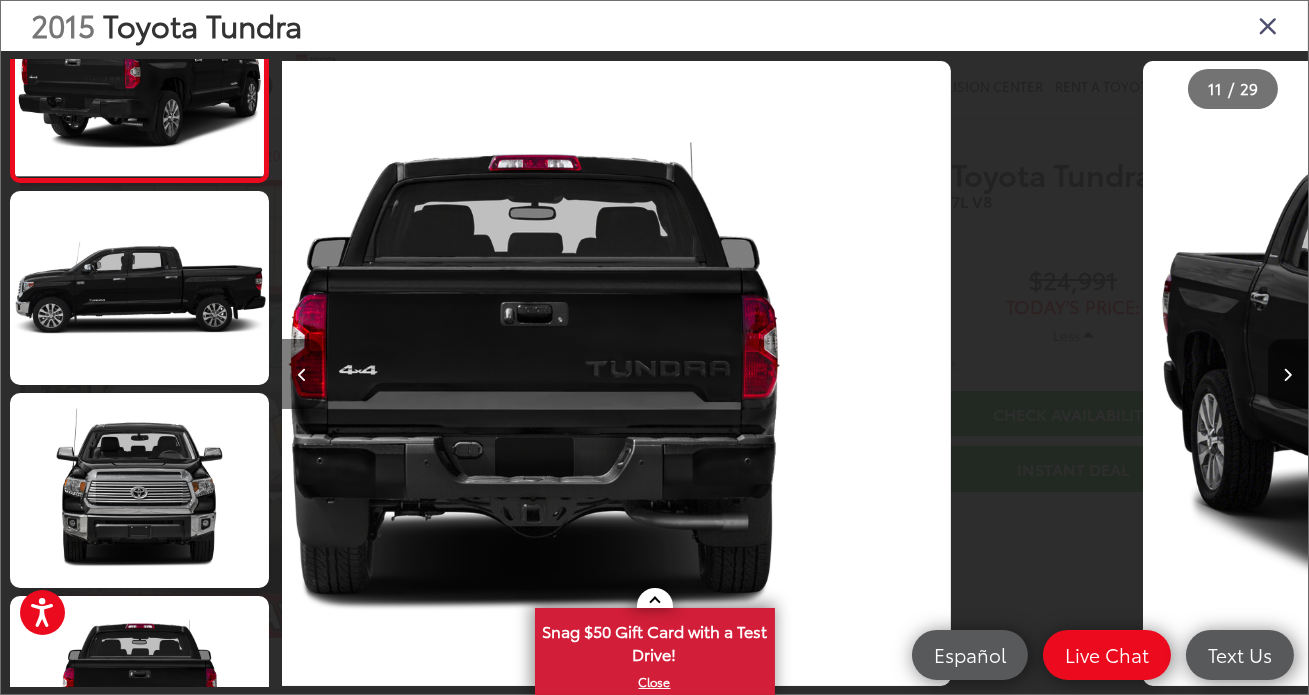 click at bounding box center (302, 375) 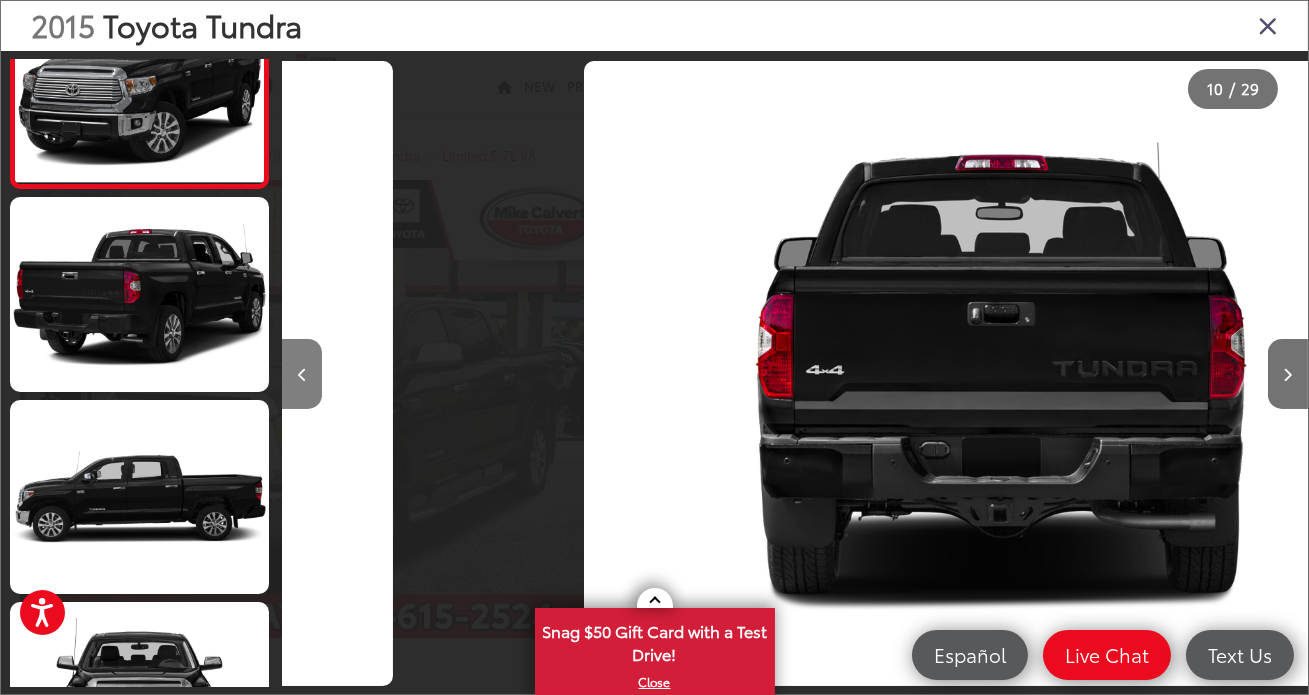 click at bounding box center (302, 375) 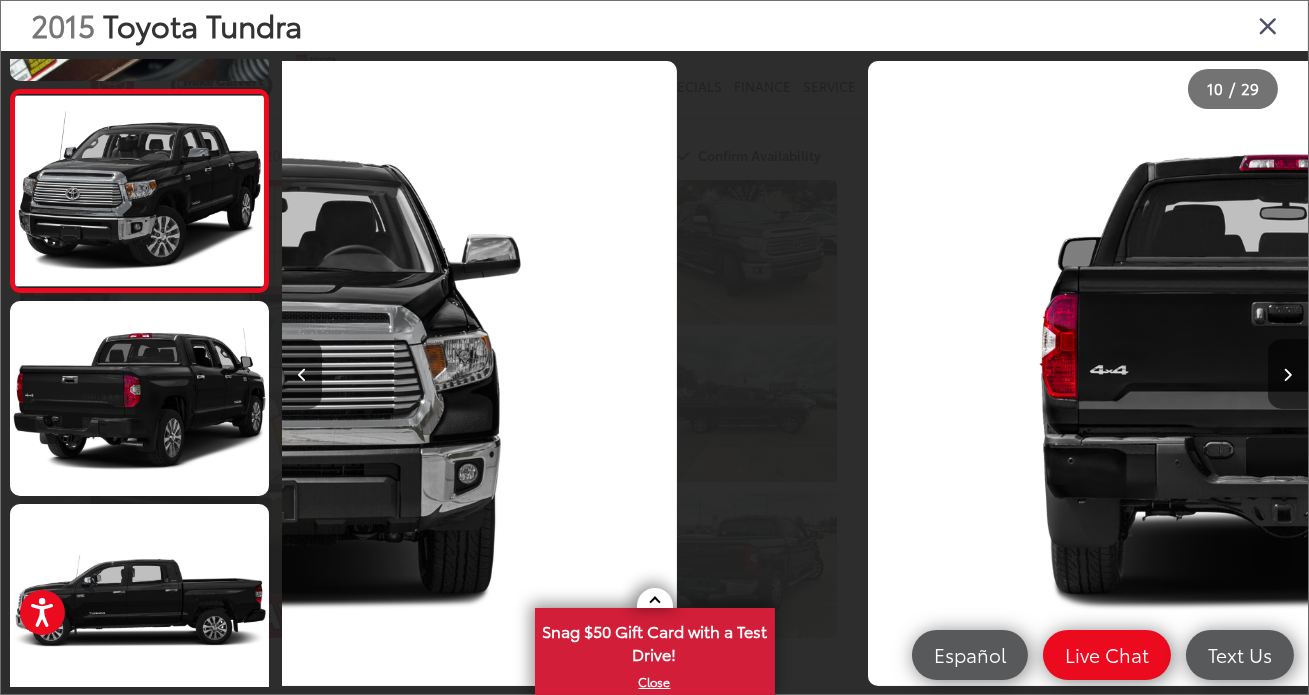 click at bounding box center [302, 375] 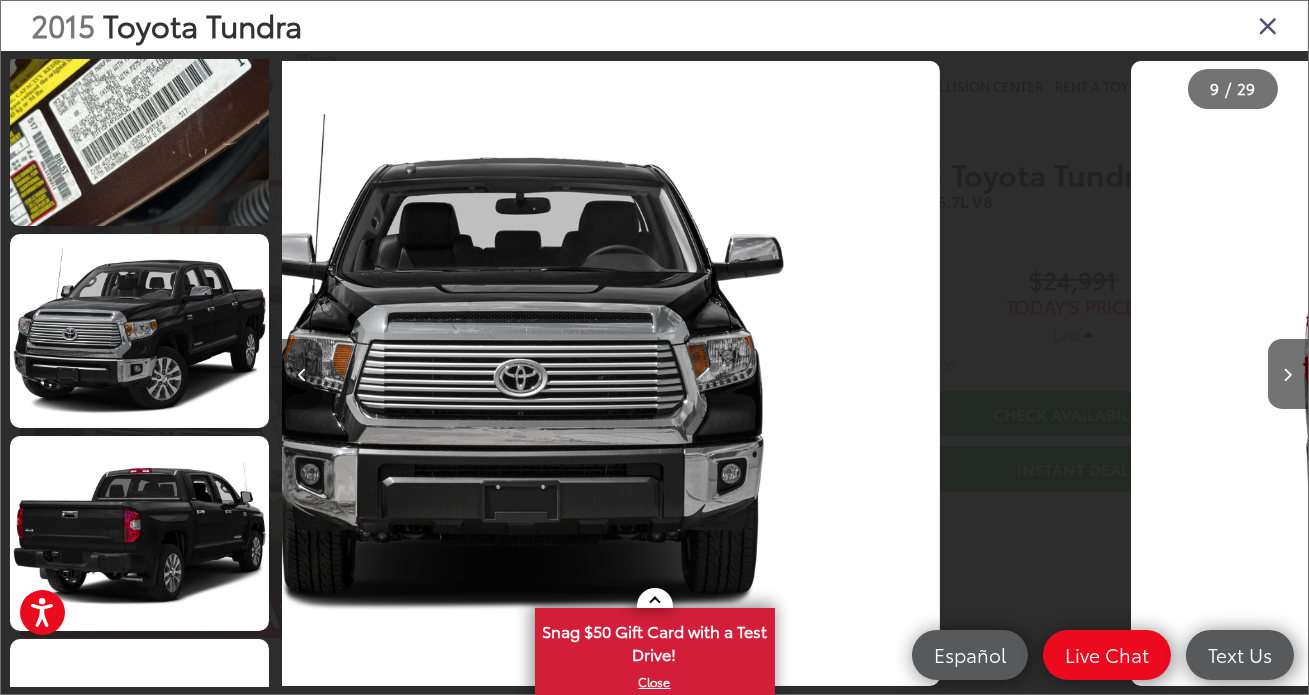 click at bounding box center [302, 375] 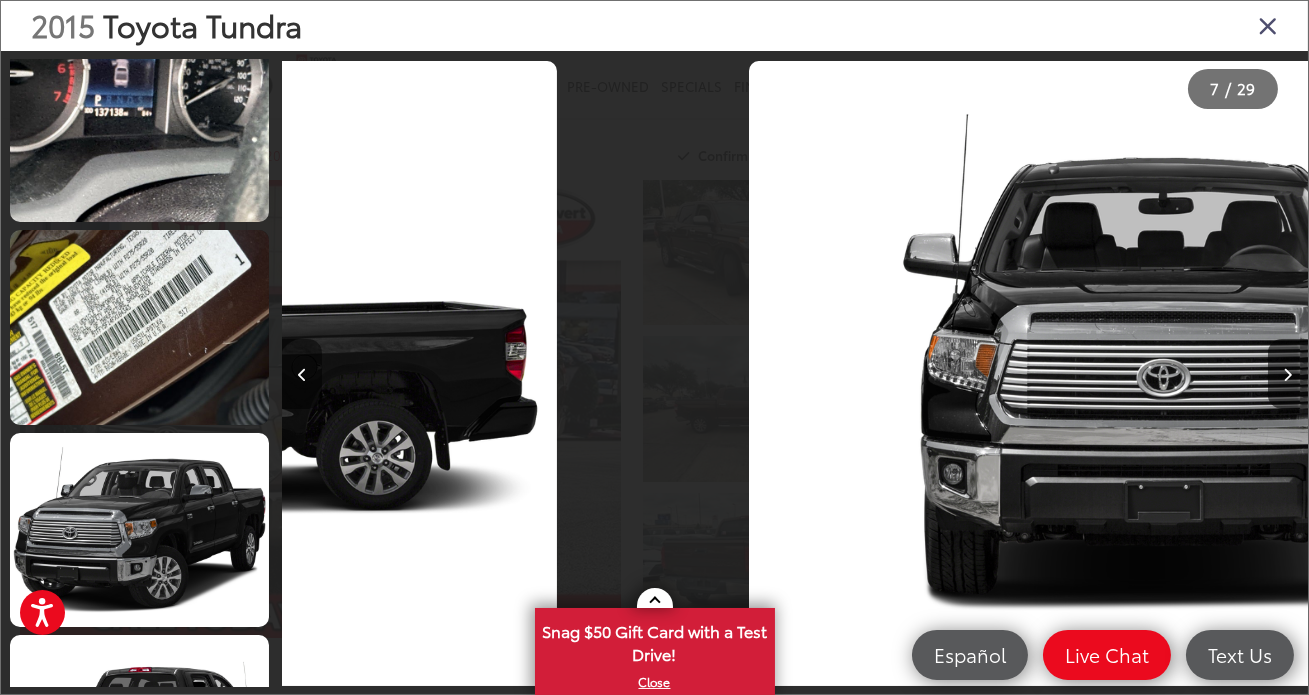 click at bounding box center [302, 375] 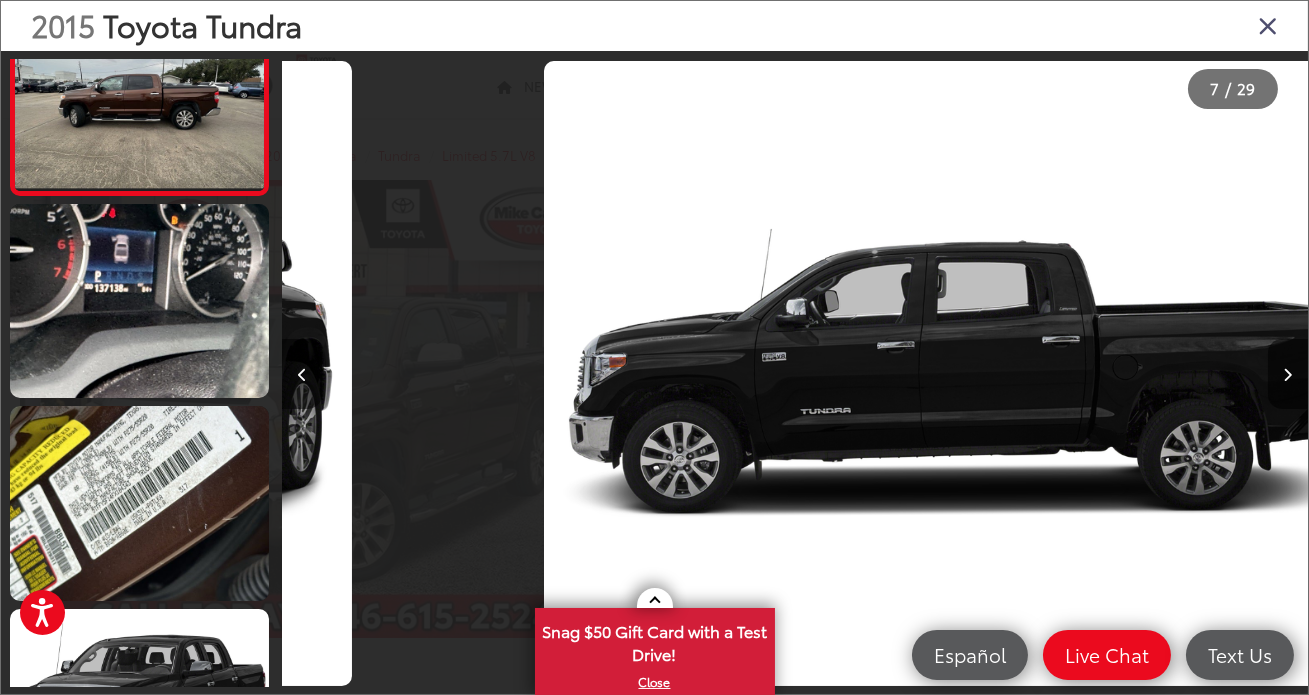 click at bounding box center [302, 375] 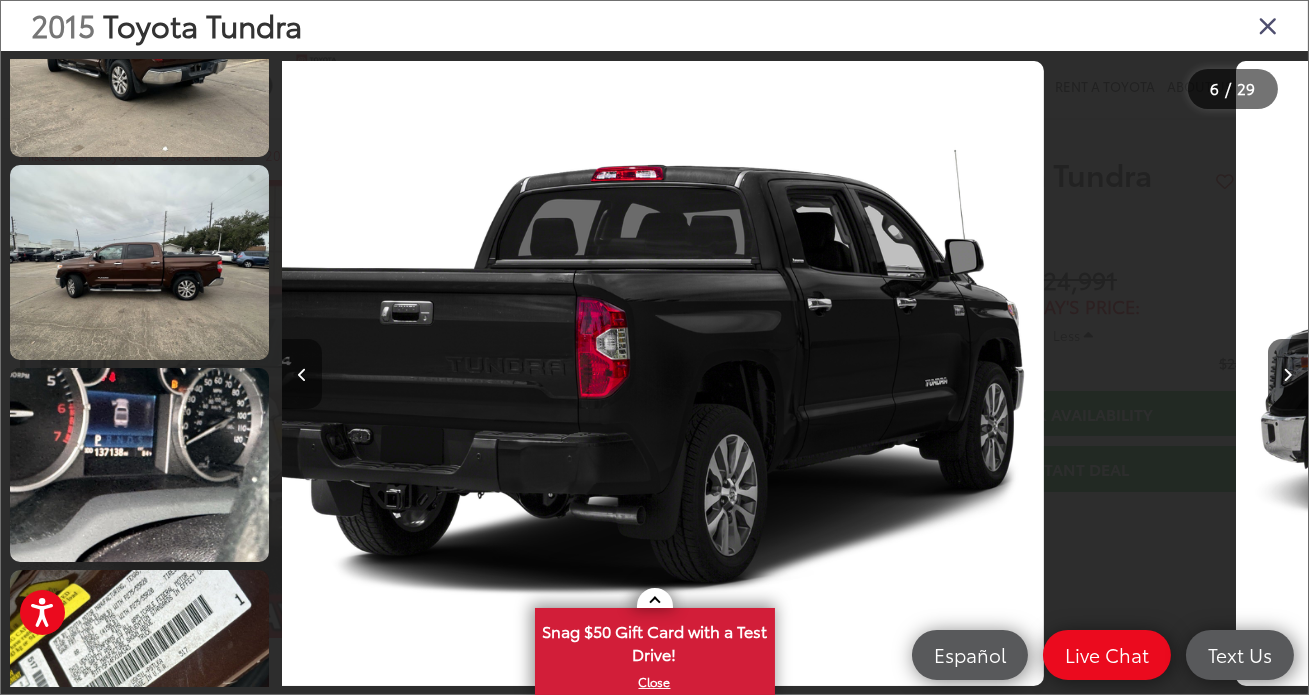 click at bounding box center (302, 375) 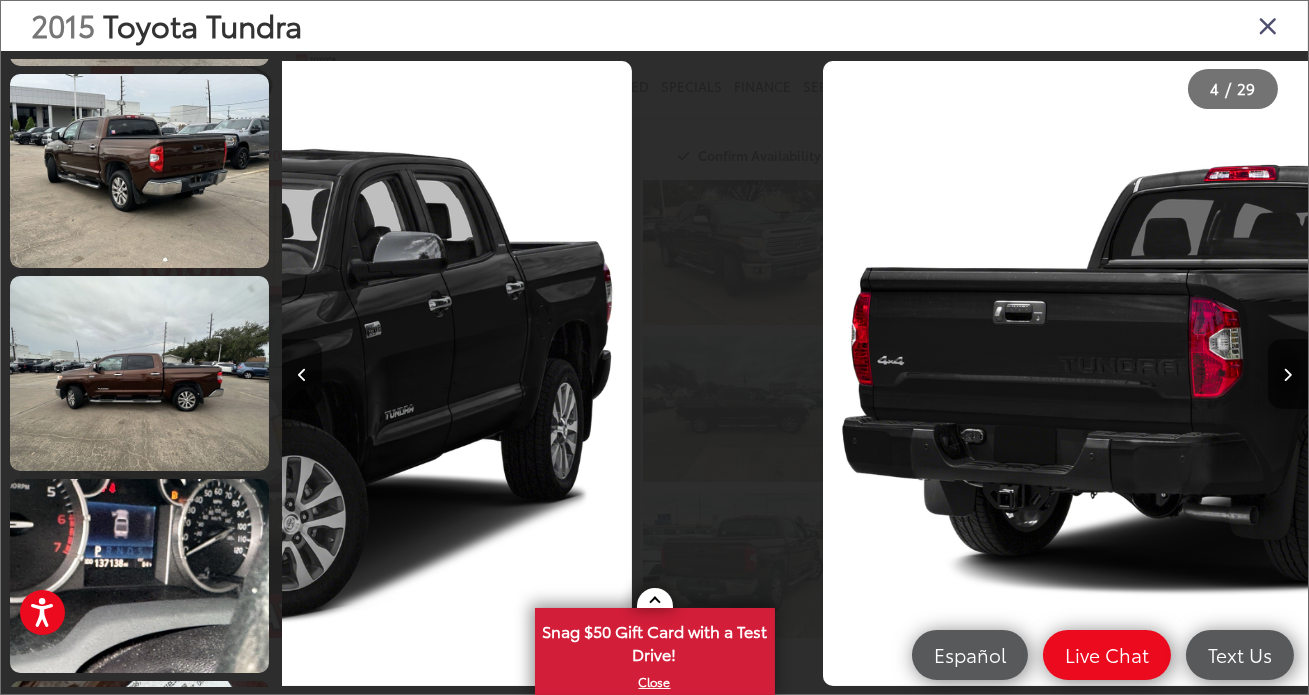 click at bounding box center (302, 375) 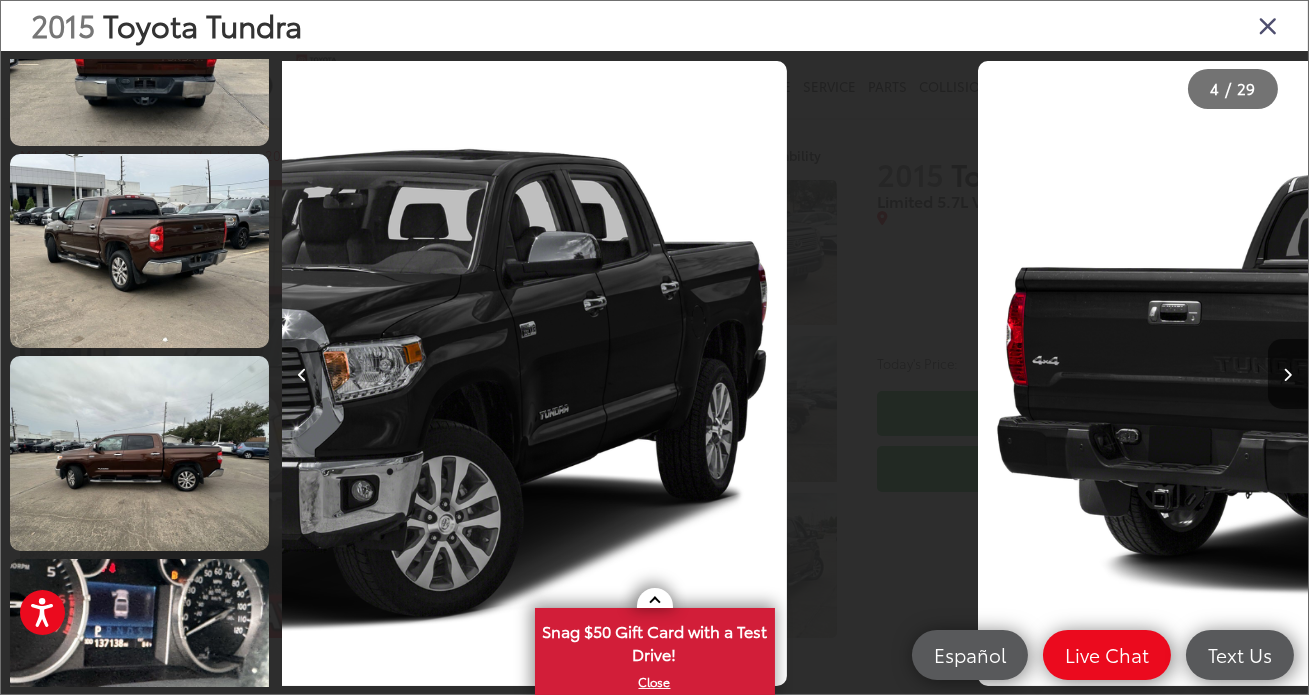 click at bounding box center [302, 375] 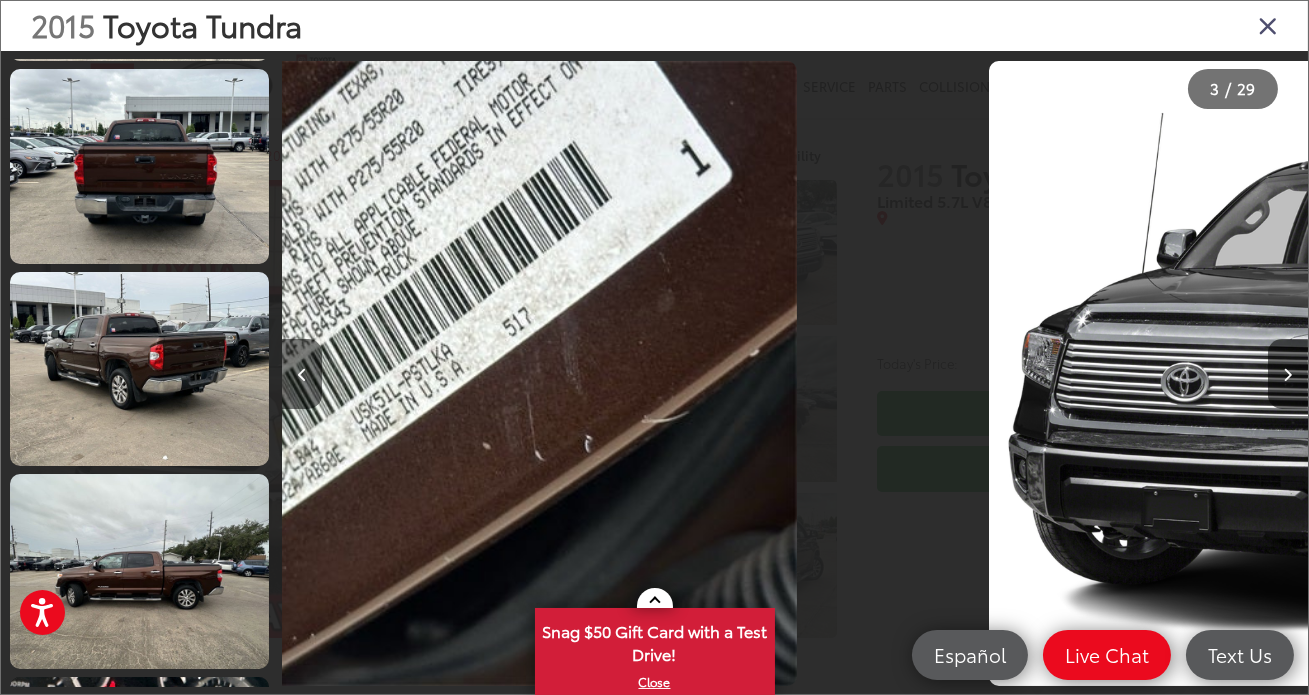 click at bounding box center (302, 375) 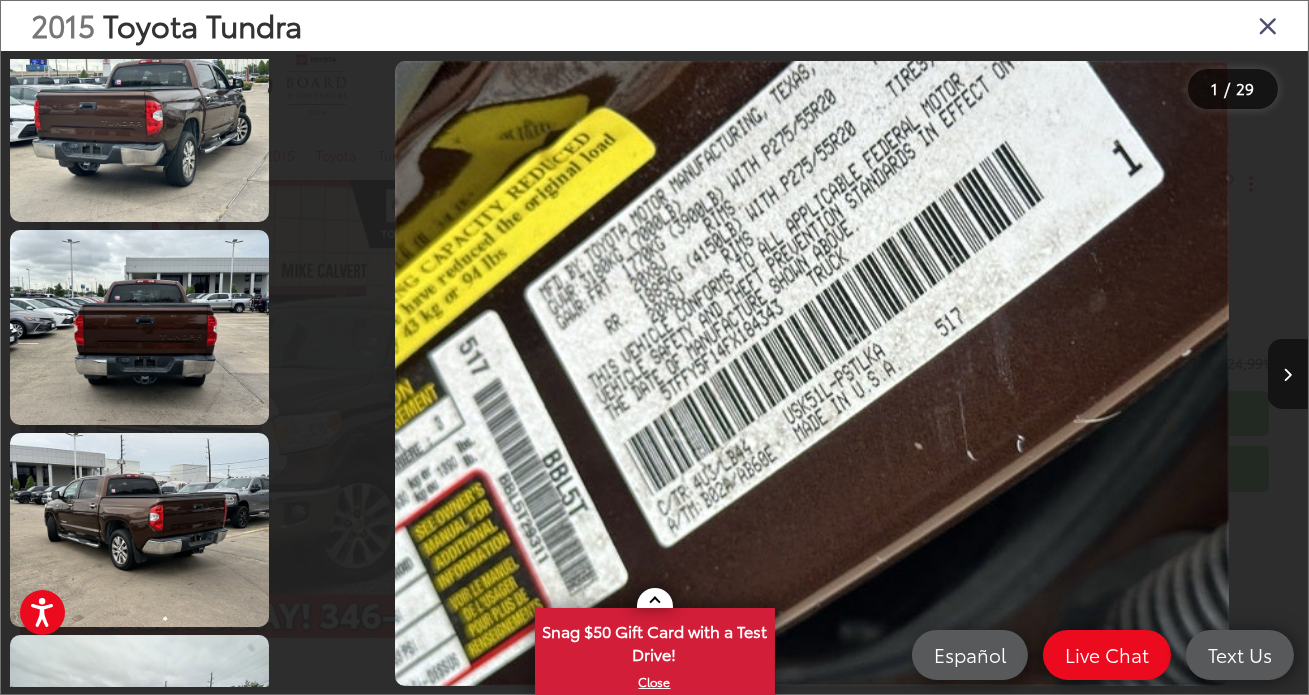 click at bounding box center [410, 373] 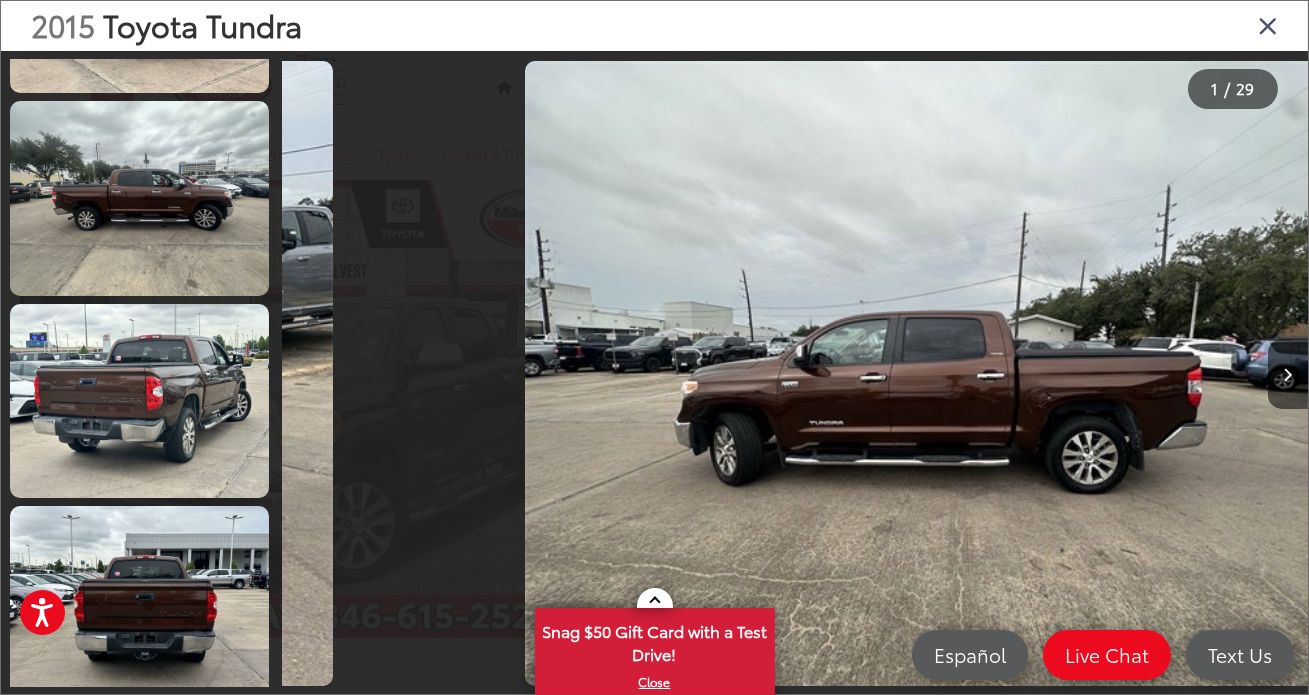 click at bounding box center [410, 373] 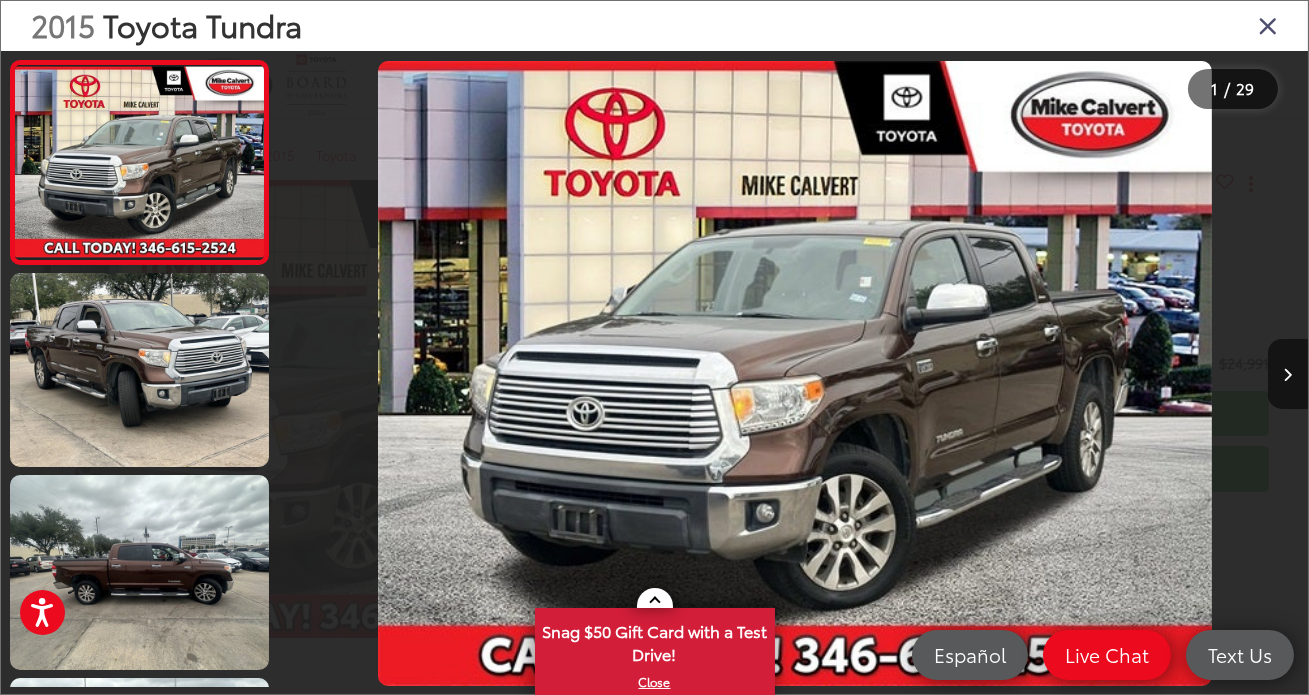 click at bounding box center (410, 373) 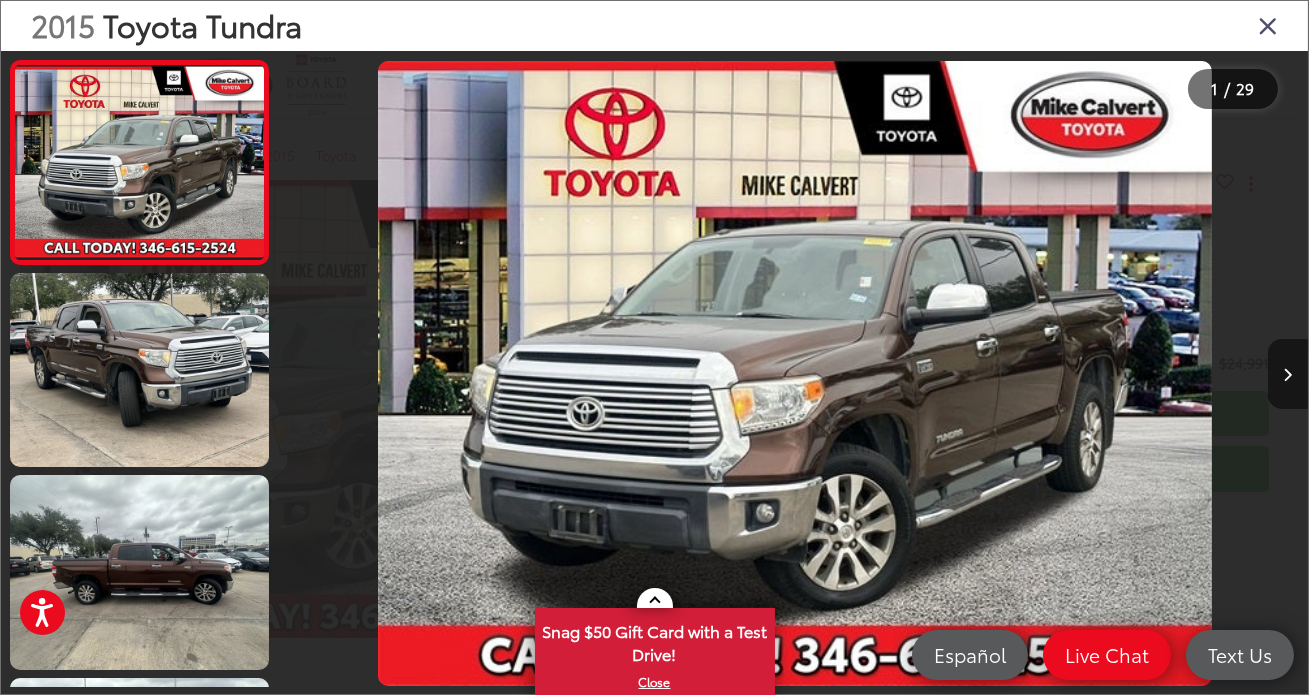 click at bounding box center (1288, 374) 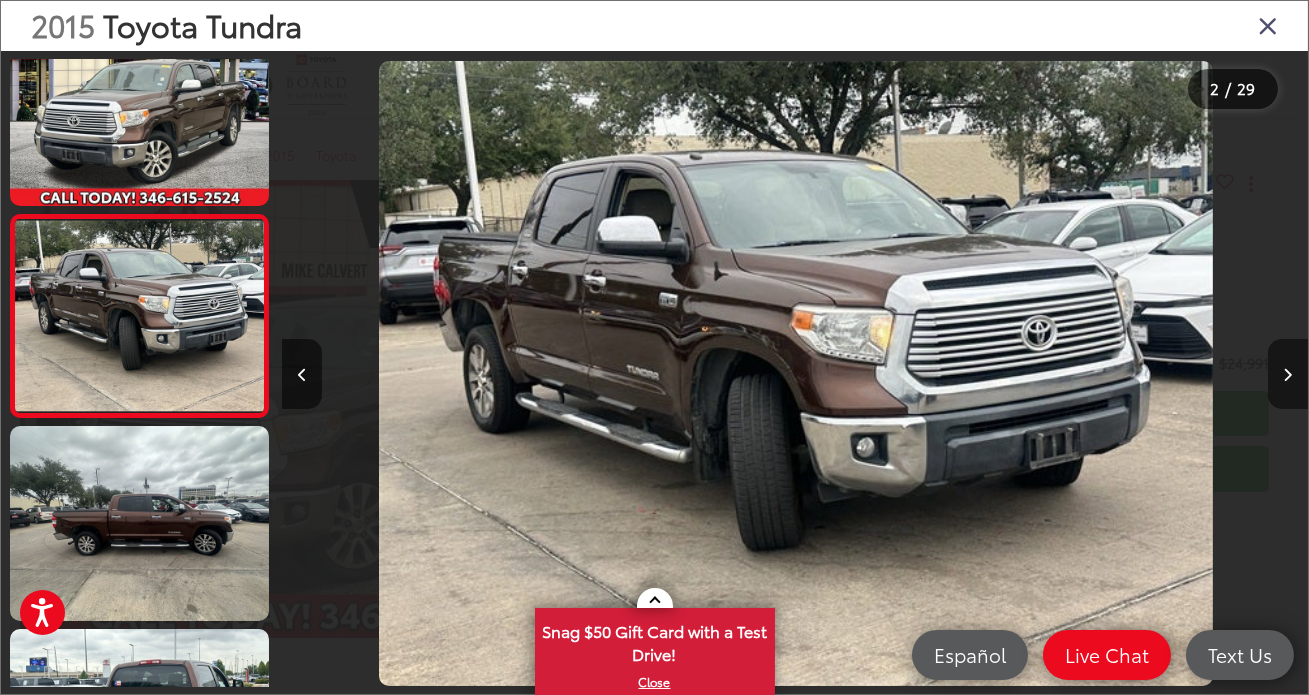 click at bounding box center [1288, 374] 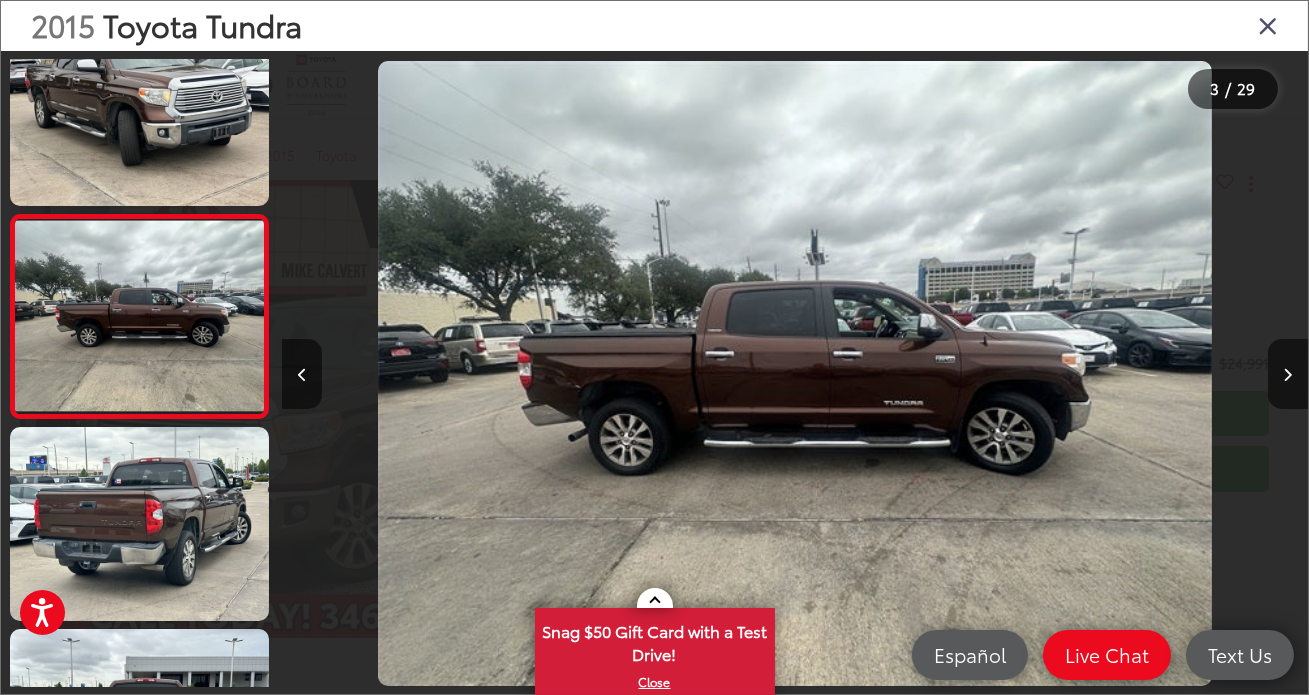 click at bounding box center (1268, 25) 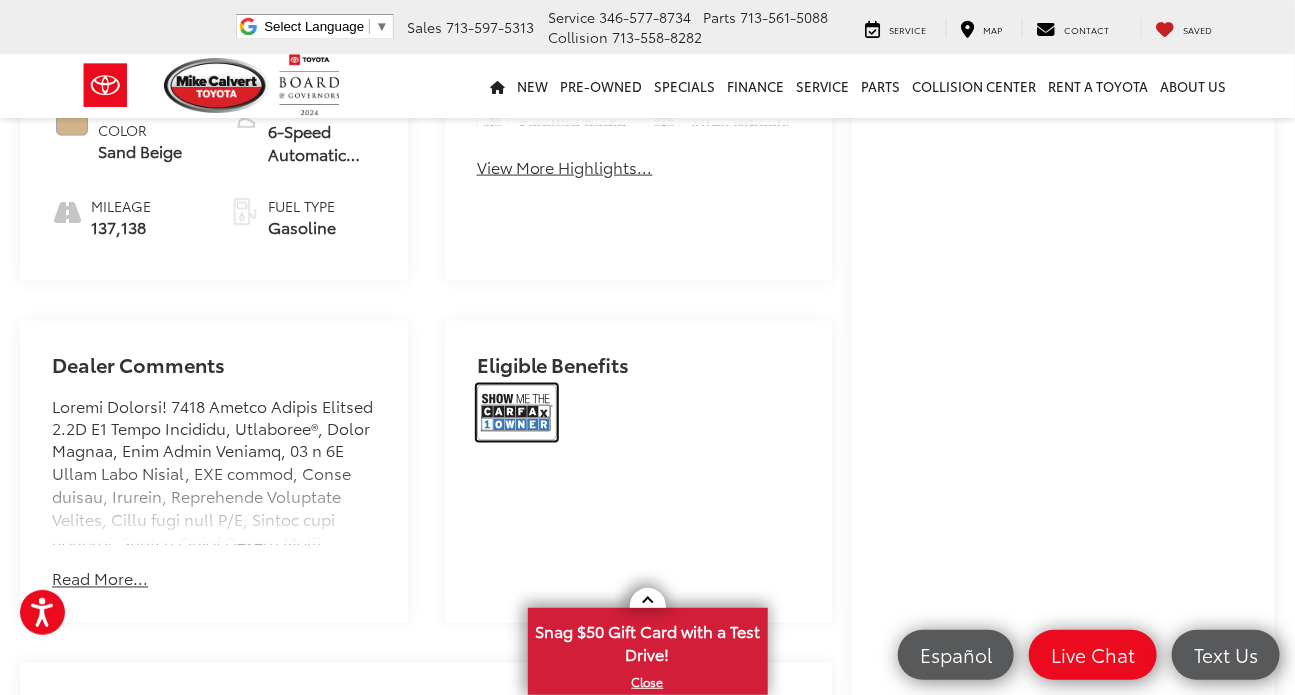 click at bounding box center (517, 413) 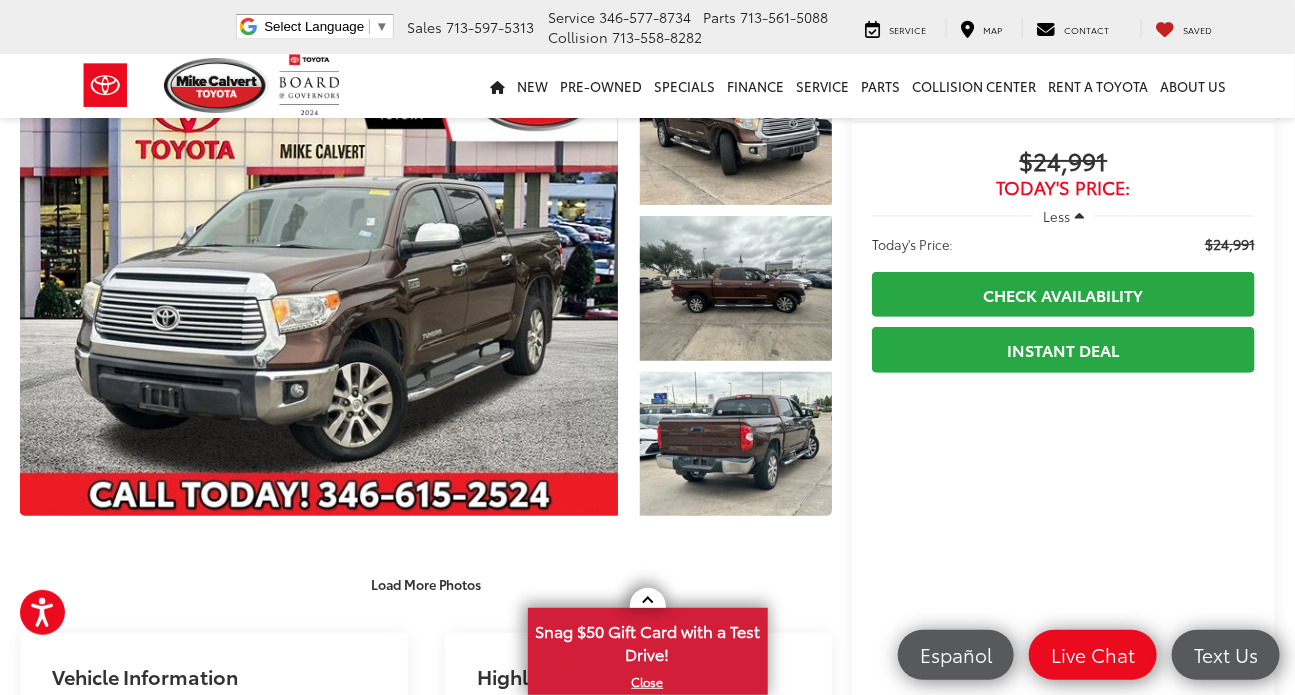 scroll, scrollTop: 0, scrollLeft: 0, axis: both 